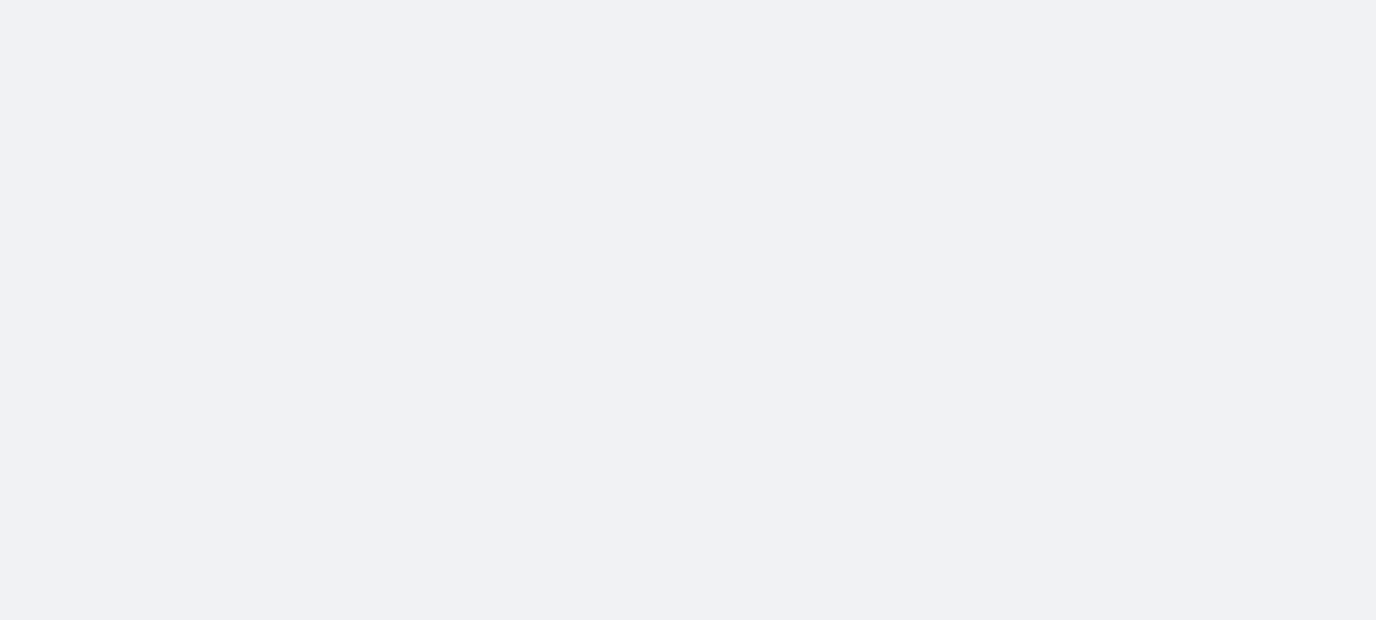 scroll, scrollTop: 0, scrollLeft: 0, axis: both 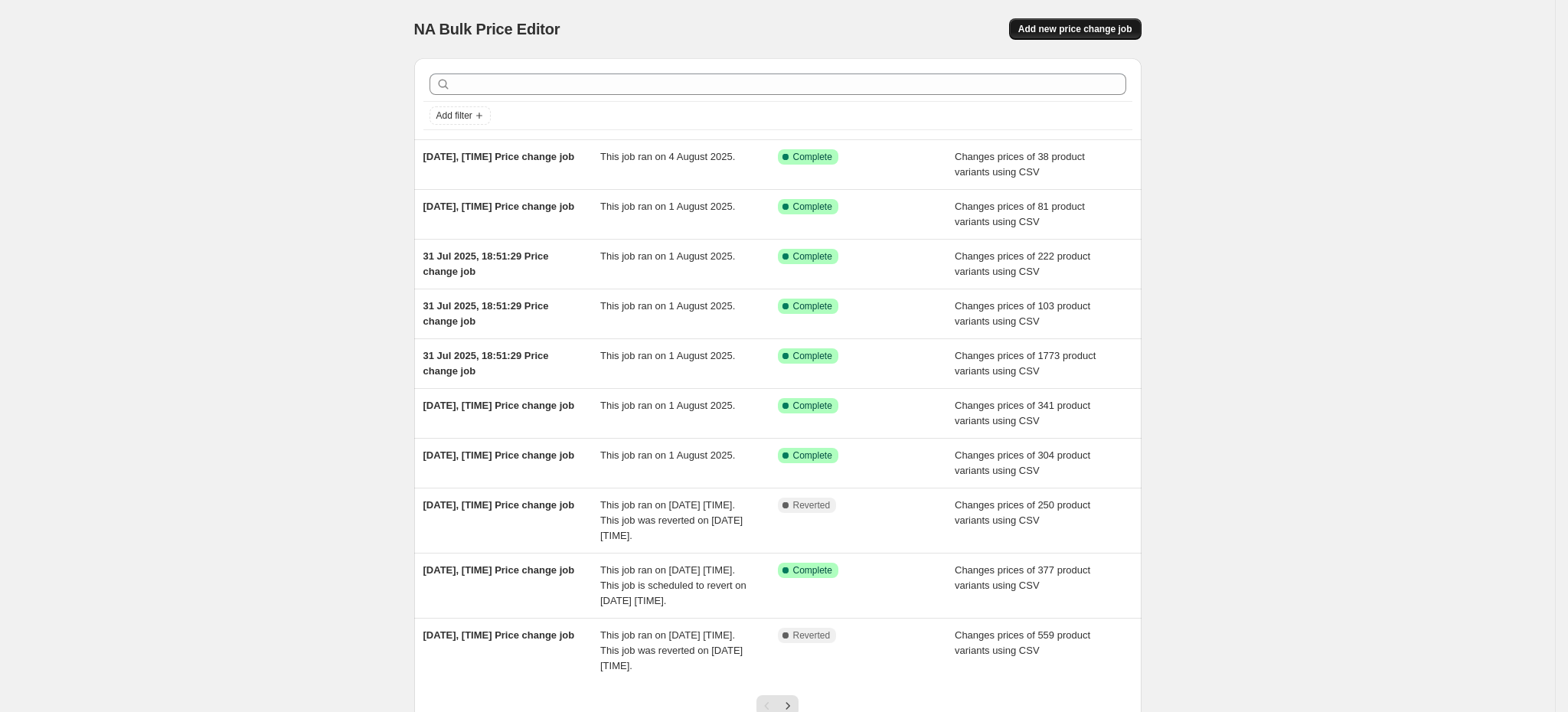 click on "Add new price change job" at bounding box center (1075, 29) 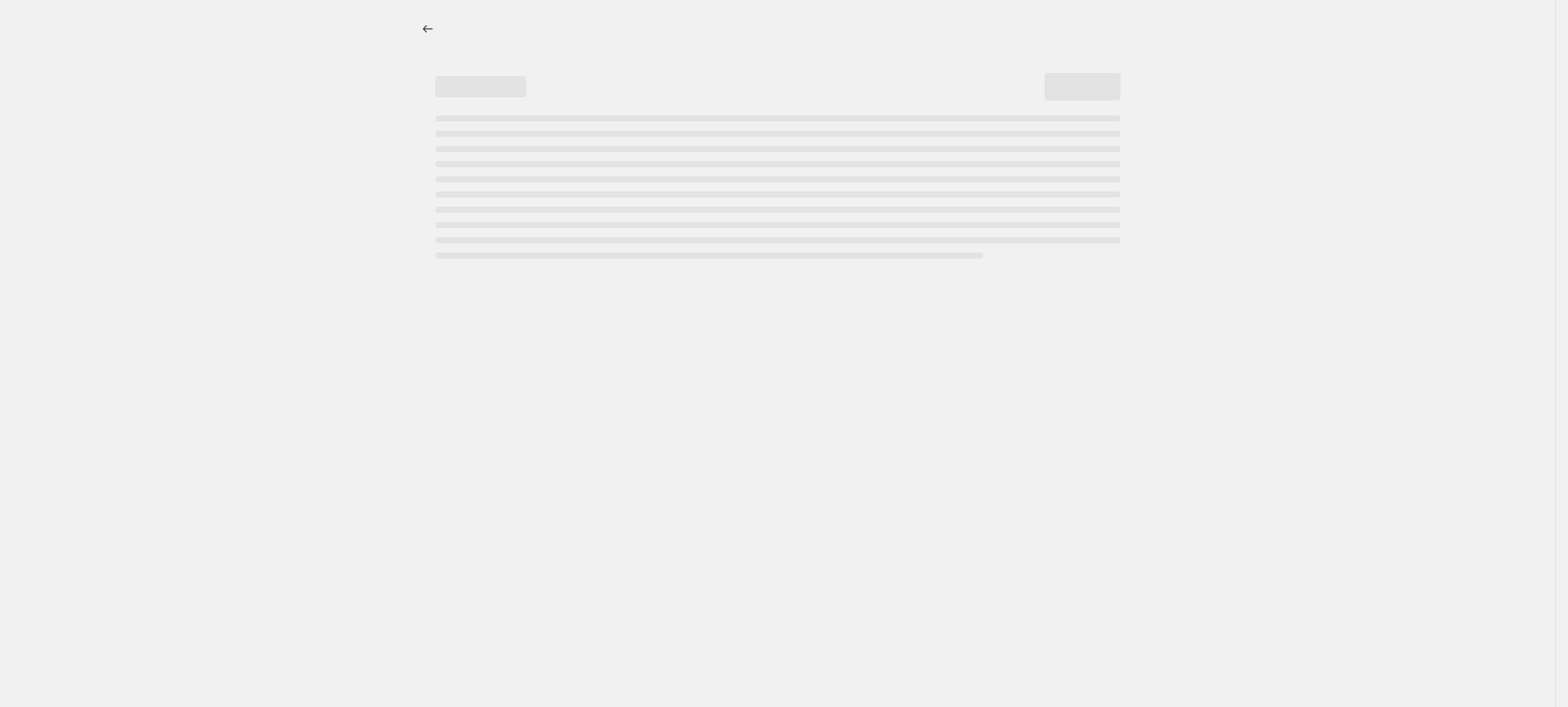 select on "percentage" 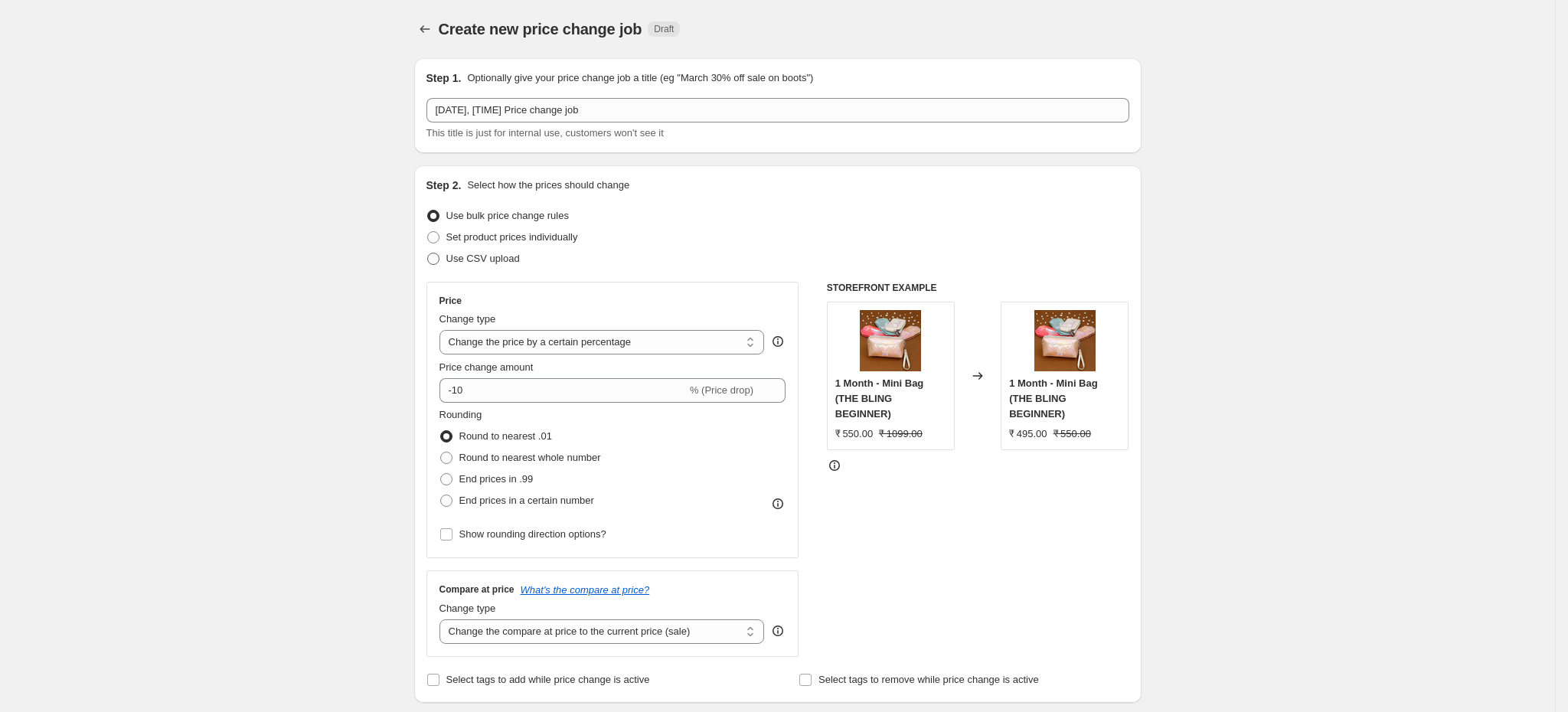 click on "Use CSV upload" at bounding box center (483, 258) 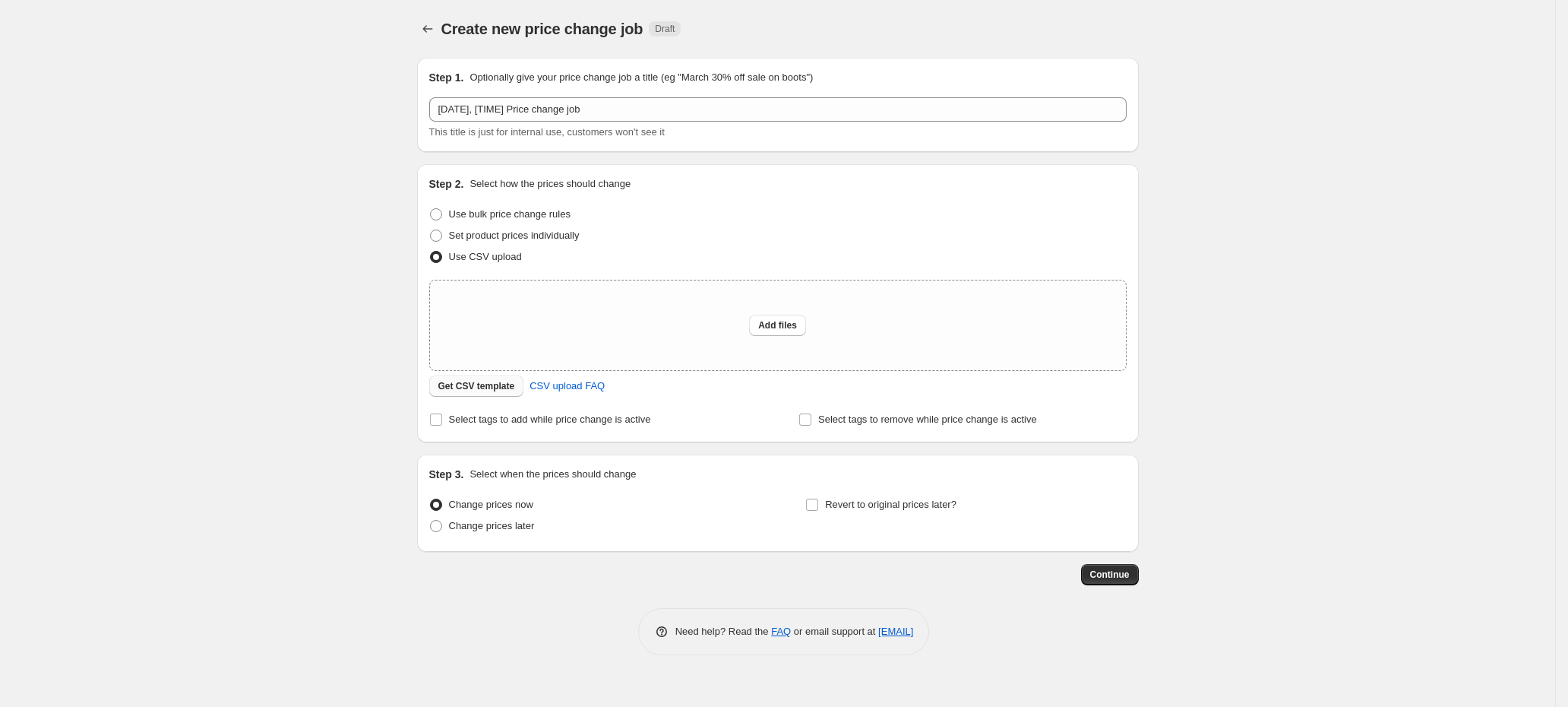 click on "Get CSV template" at bounding box center (476, 386) 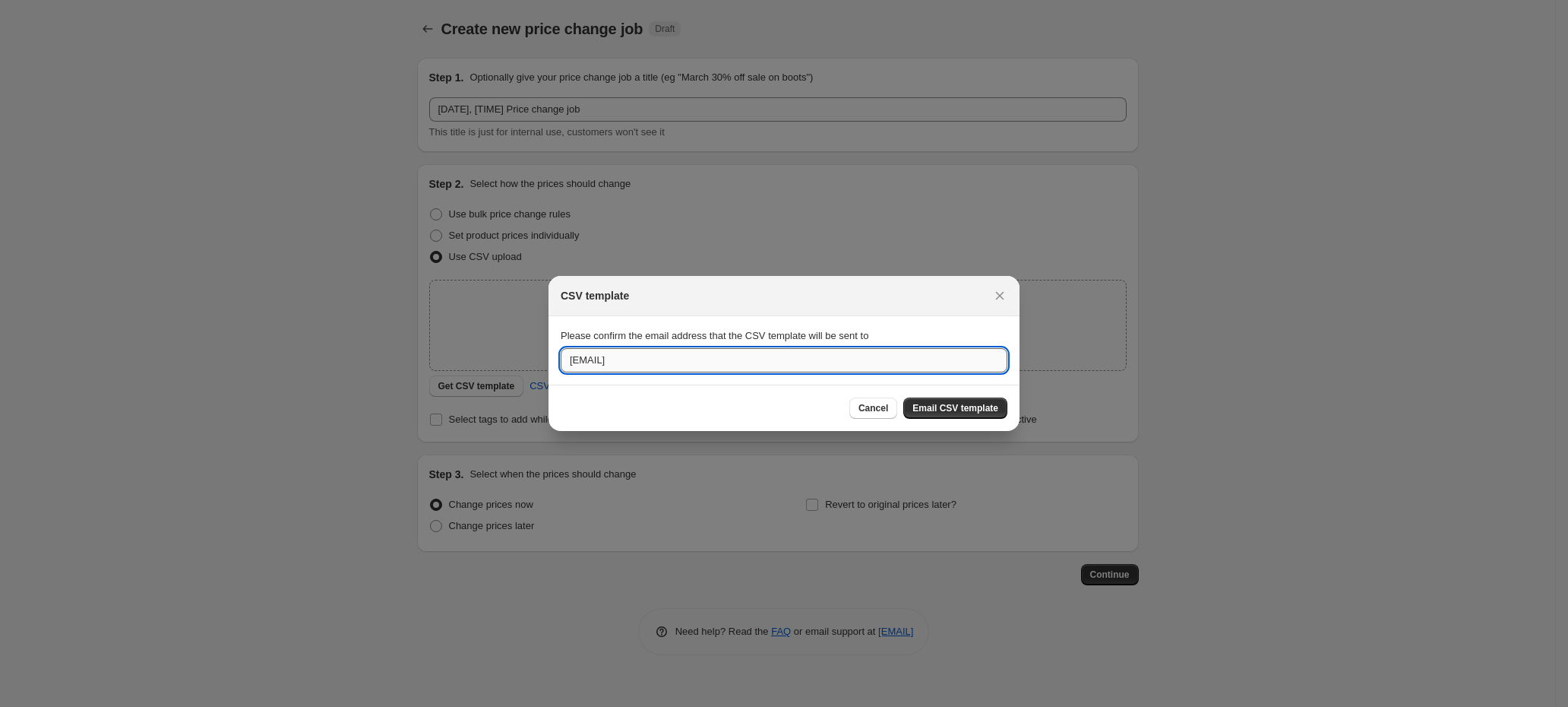 click on "[EMAIL]" at bounding box center [784, 360] 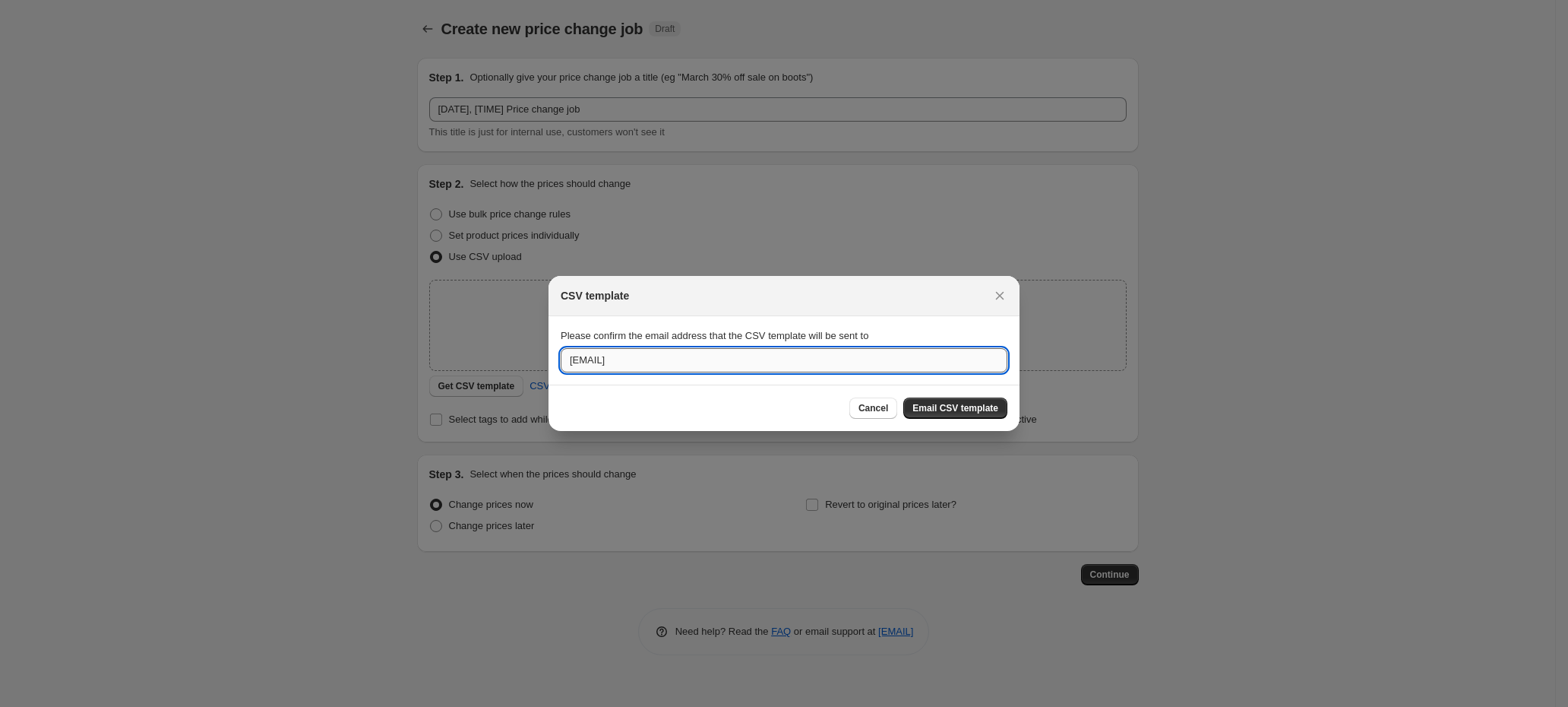click on "[EMAIL]" at bounding box center [784, 360] 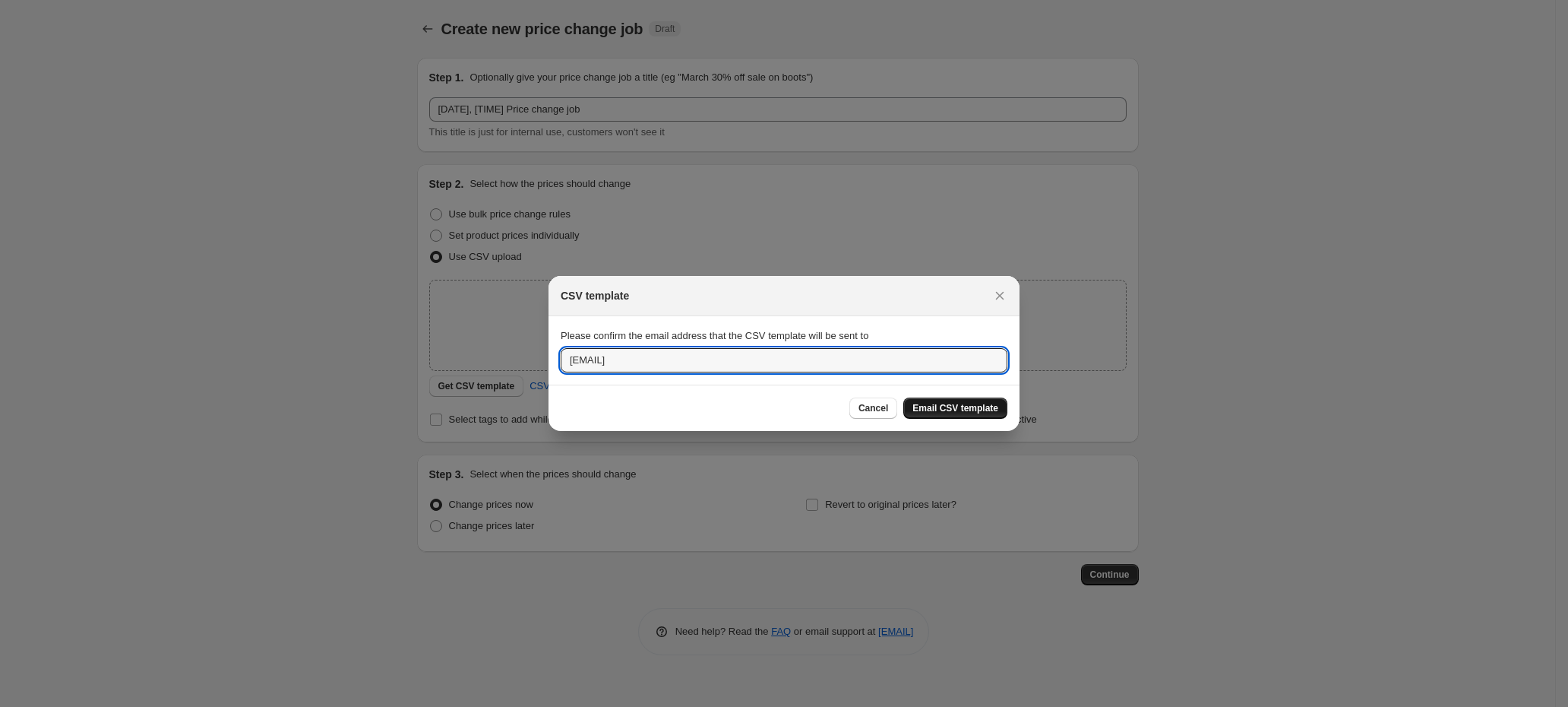 type on "[EMAIL]" 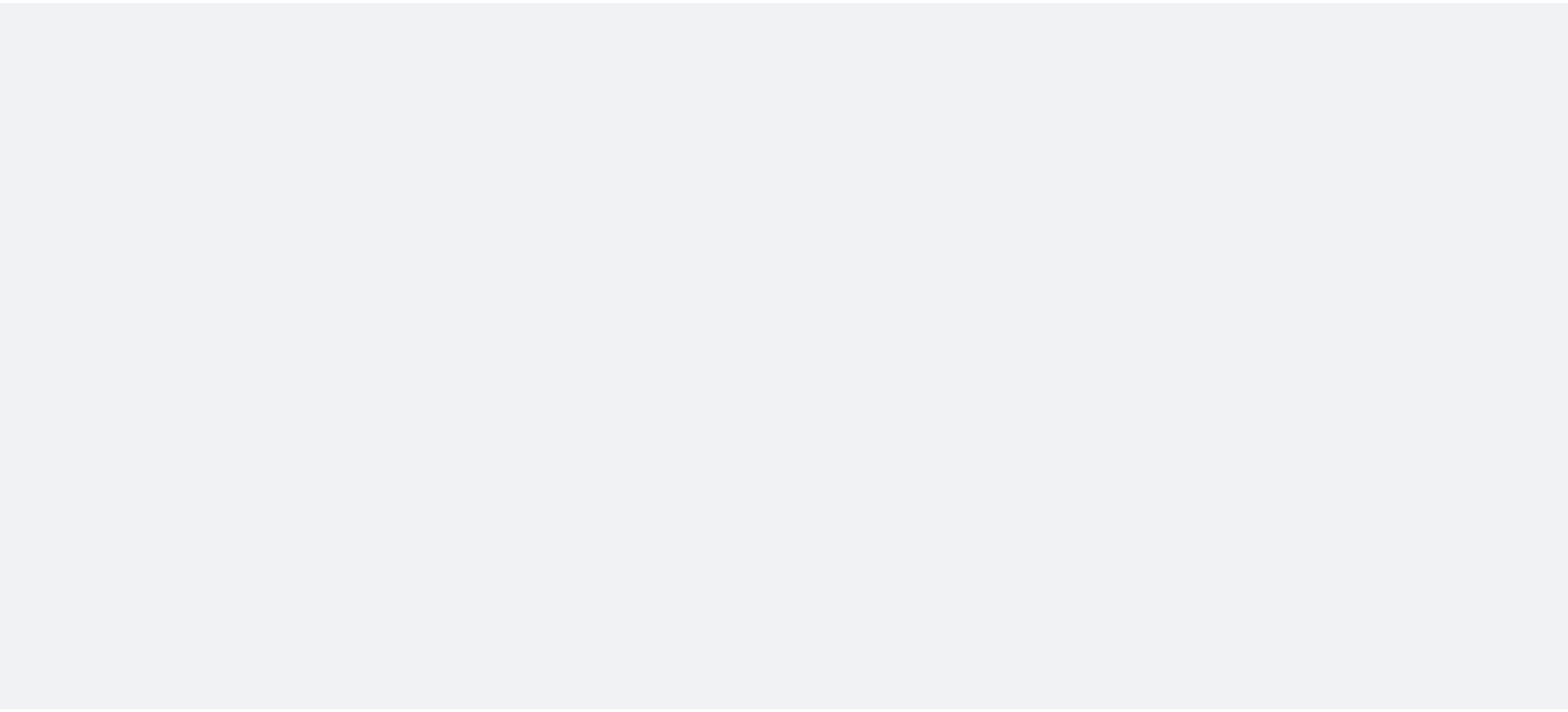 scroll, scrollTop: 0, scrollLeft: 0, axis: both 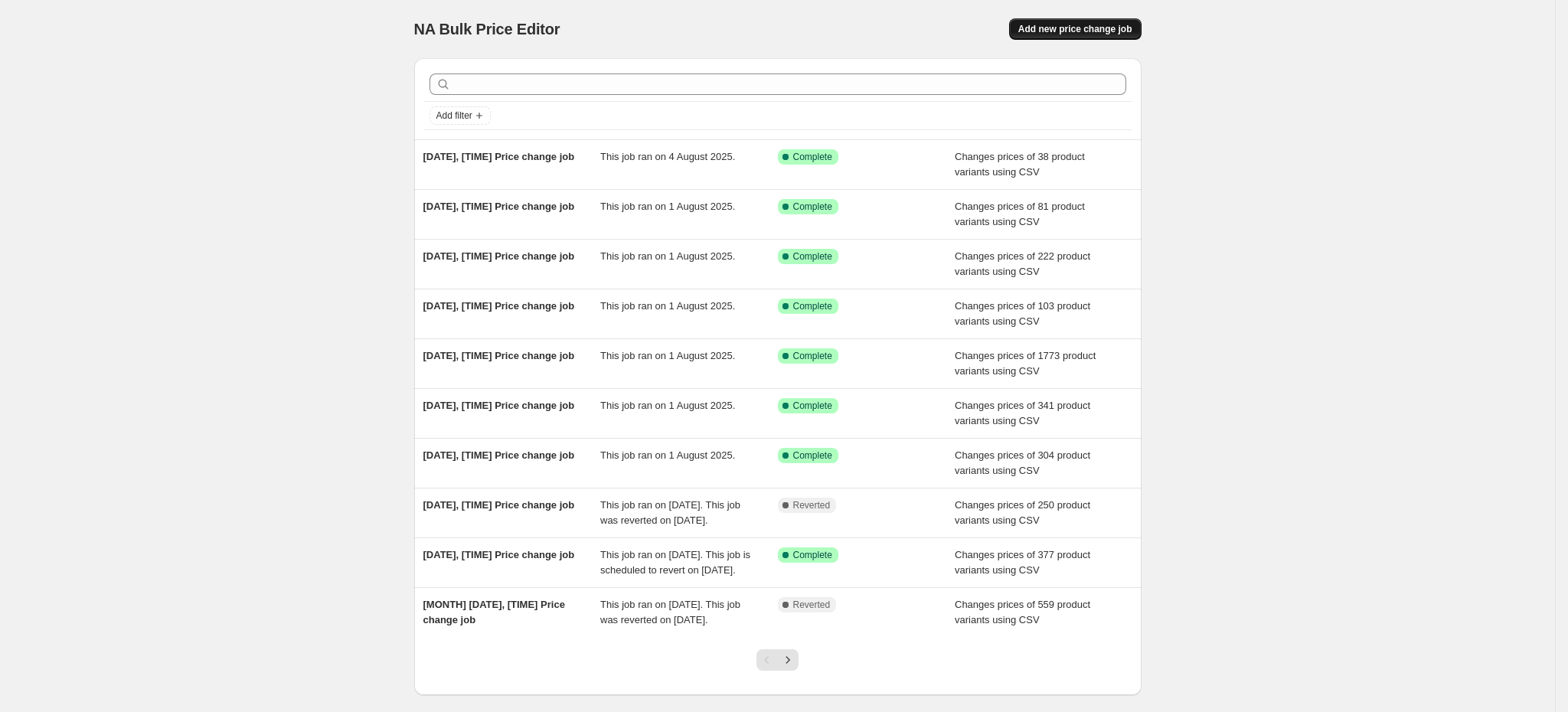 click on "Add new price change job" at bounding box center [1075, 29] 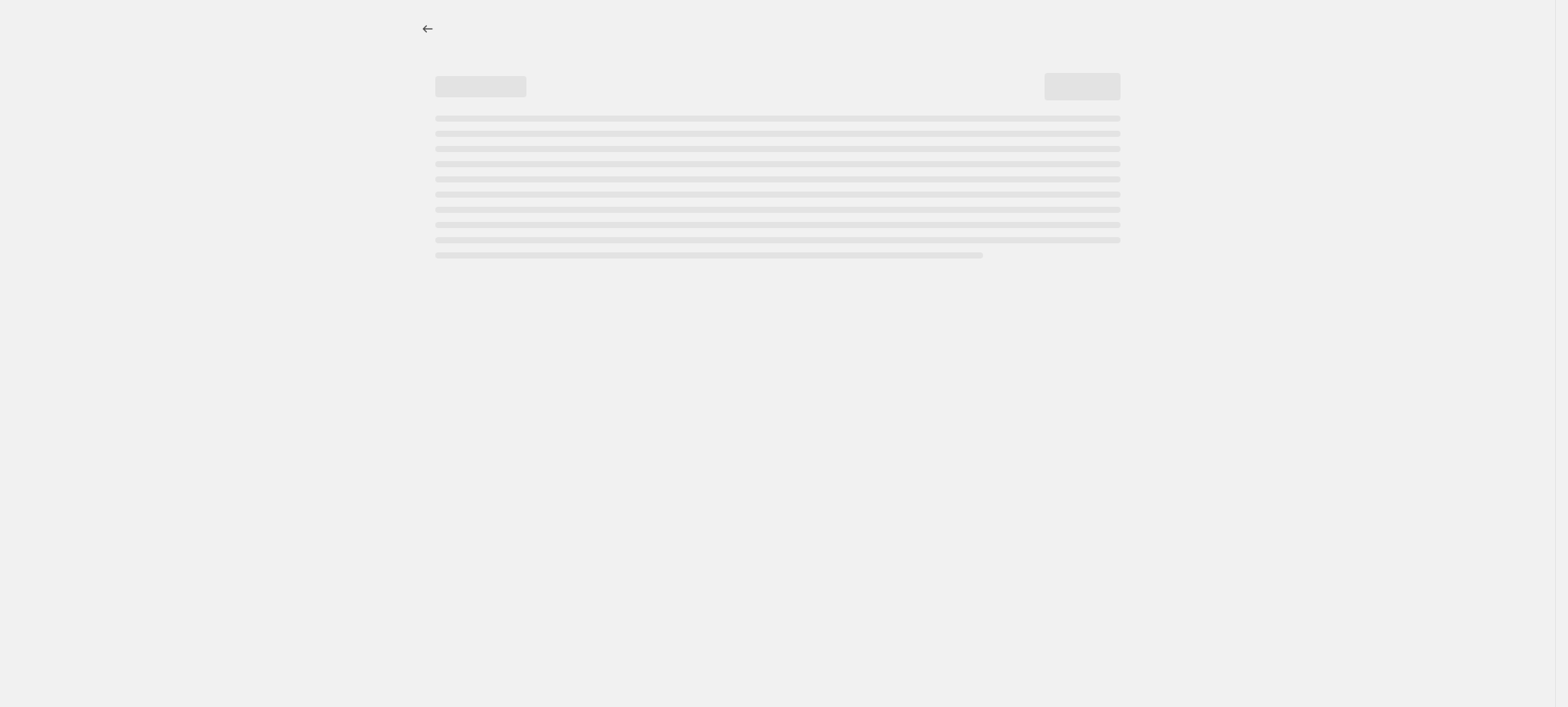 select on "percentage" 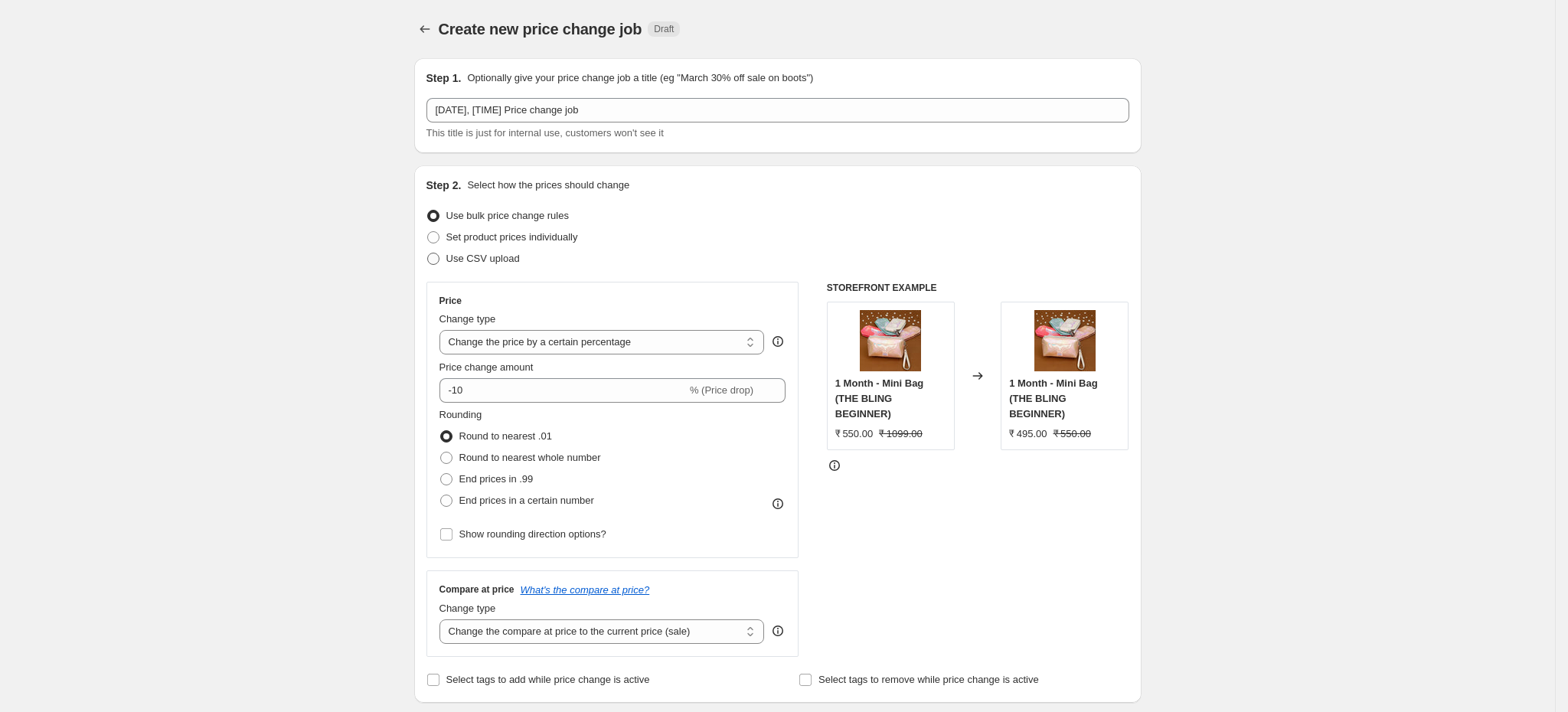 click on "Use CSV upload" at bounding box center [483, 258] 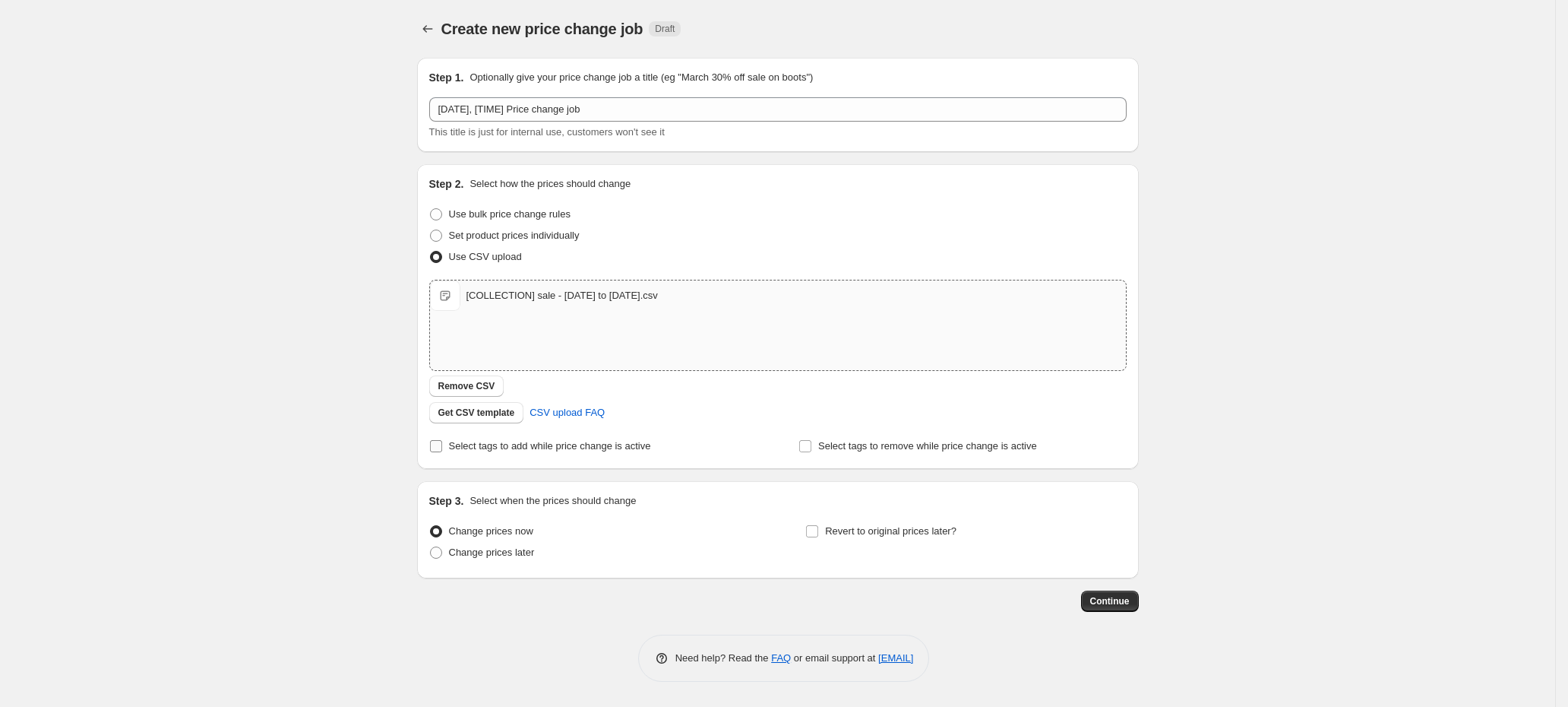 click on "Select tags to add while price change is active" at bounding box center [550, 445] 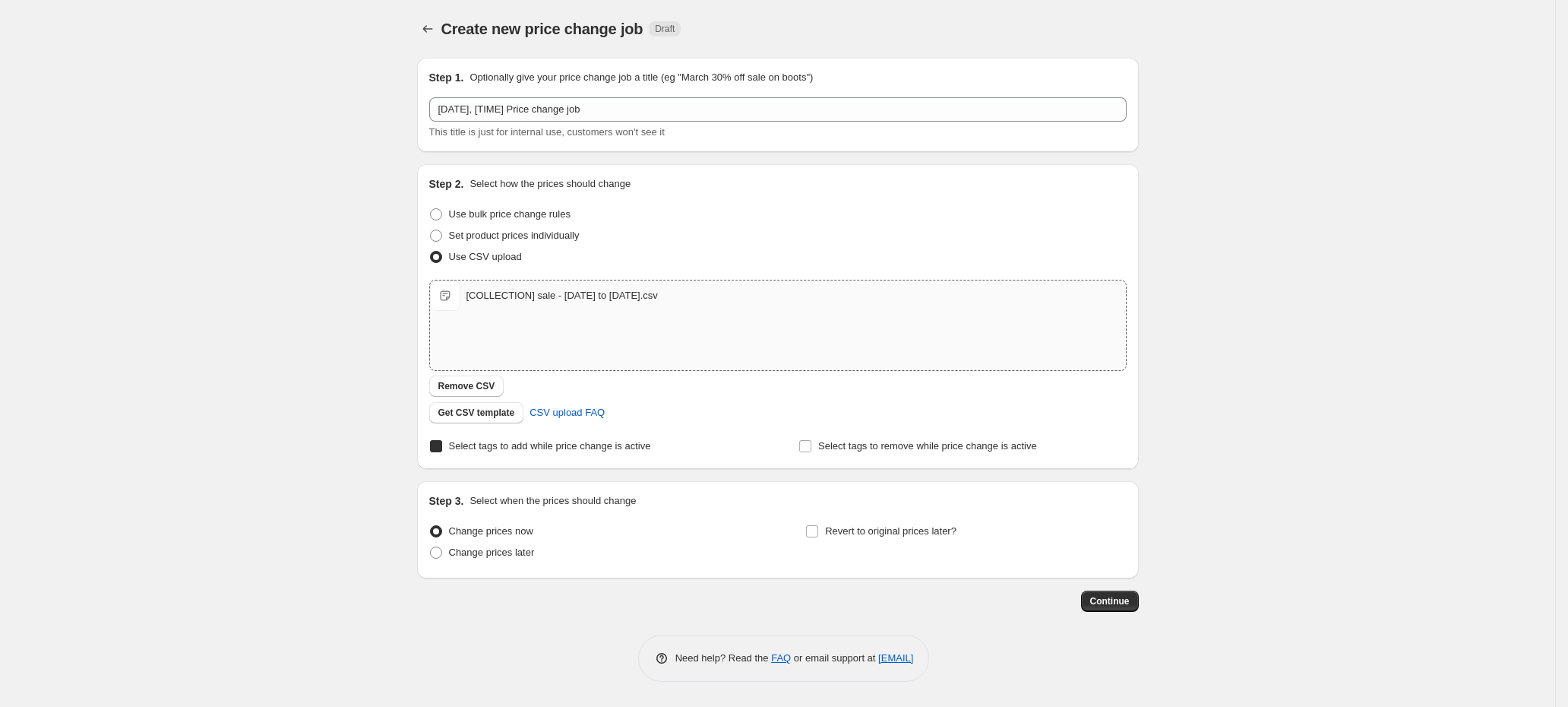 checkbox on "true" 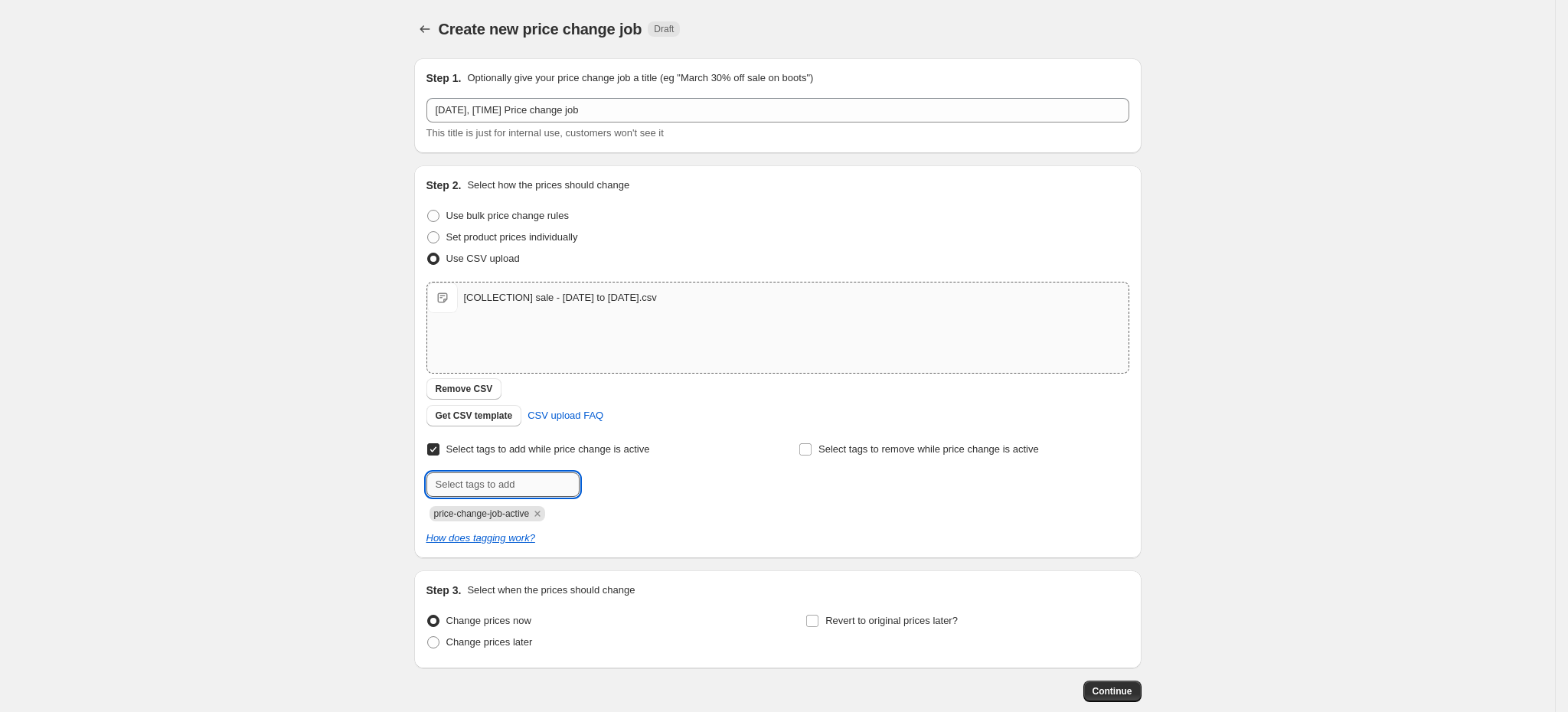 click at bounding box center [503, 485] 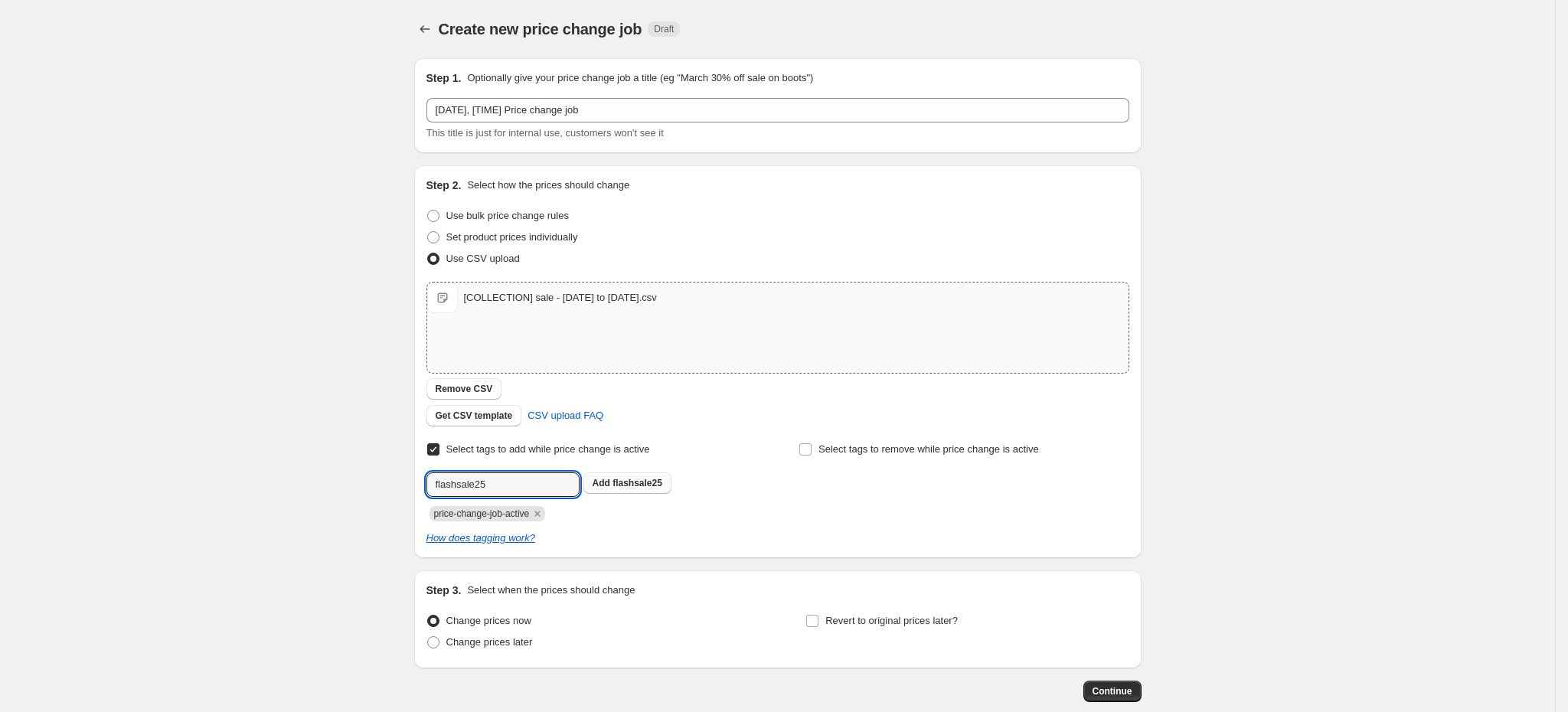 type on "flashsale25" 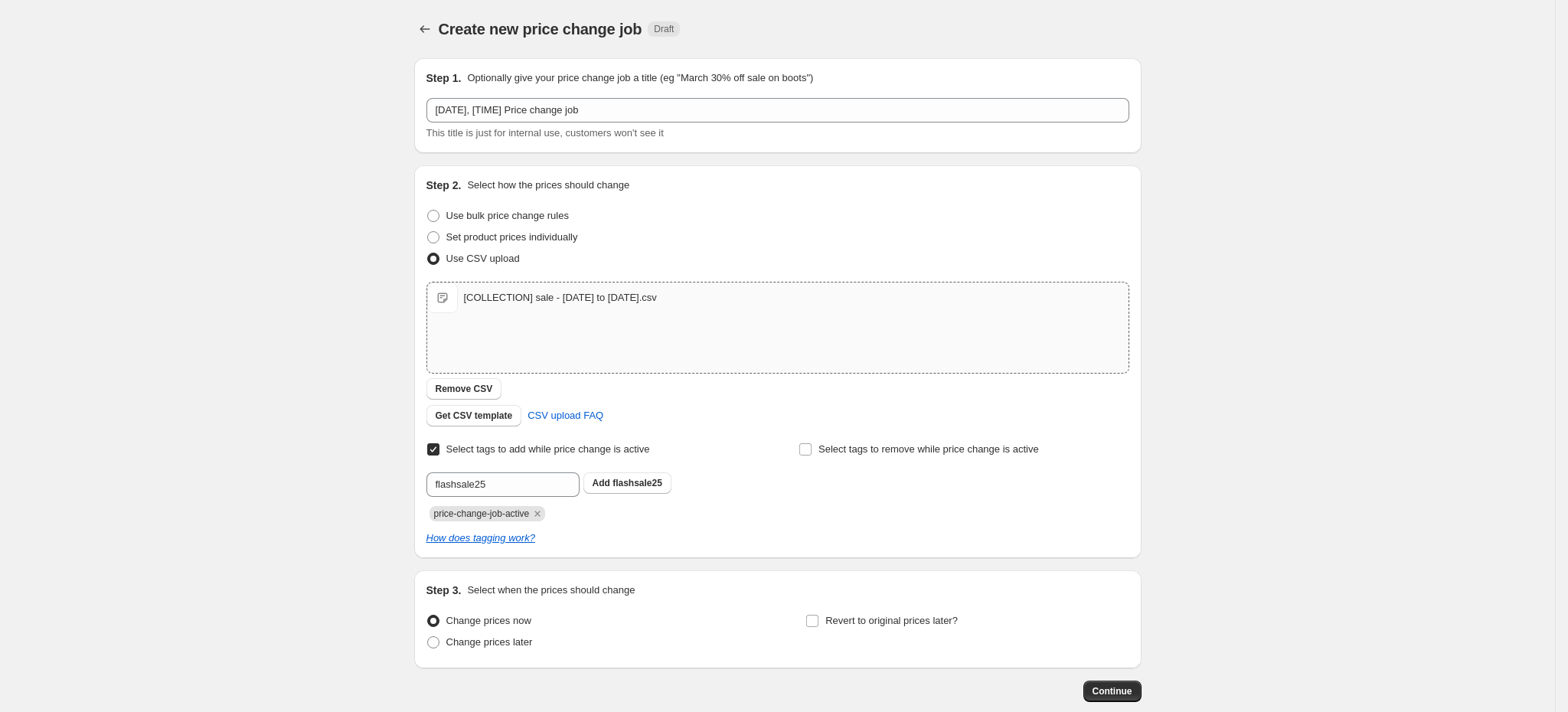 drag, startPoint x: 616, startPoint y: 485, endPoint x: 672, endPoint y: 479, distance: 56.32051 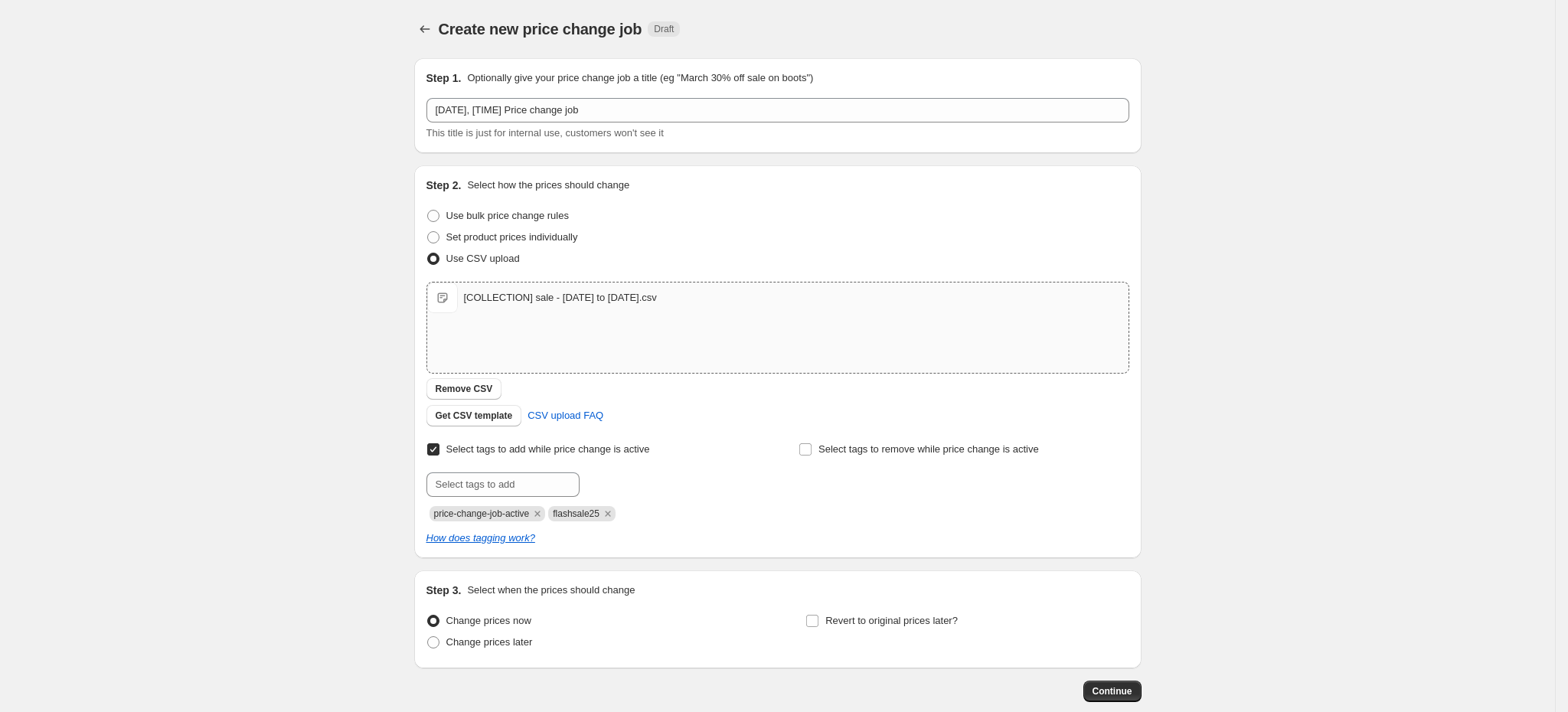 scroll, scrollTop: 86, scrollLeft: 0, axis: vertical 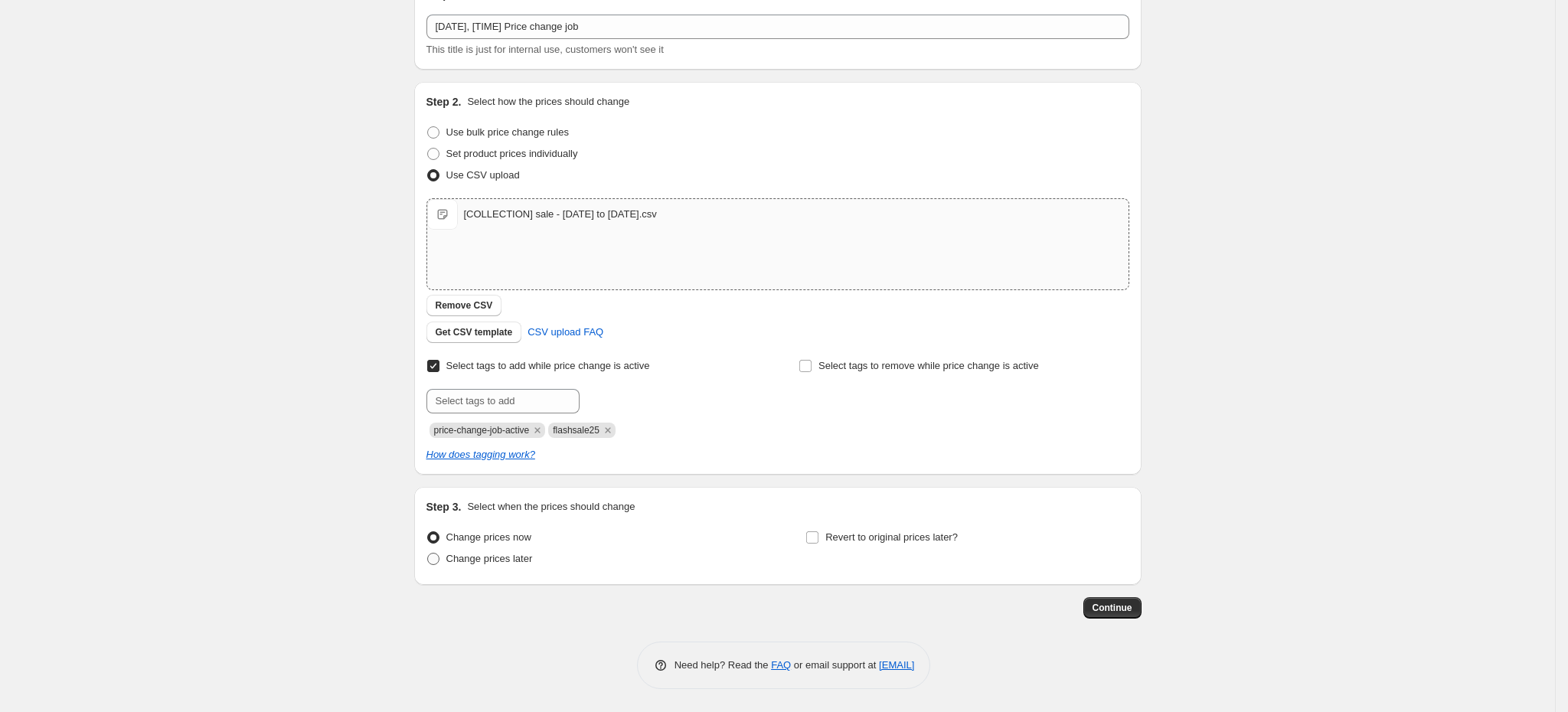 click on "Change prices later" at bounding box center [489, 558] 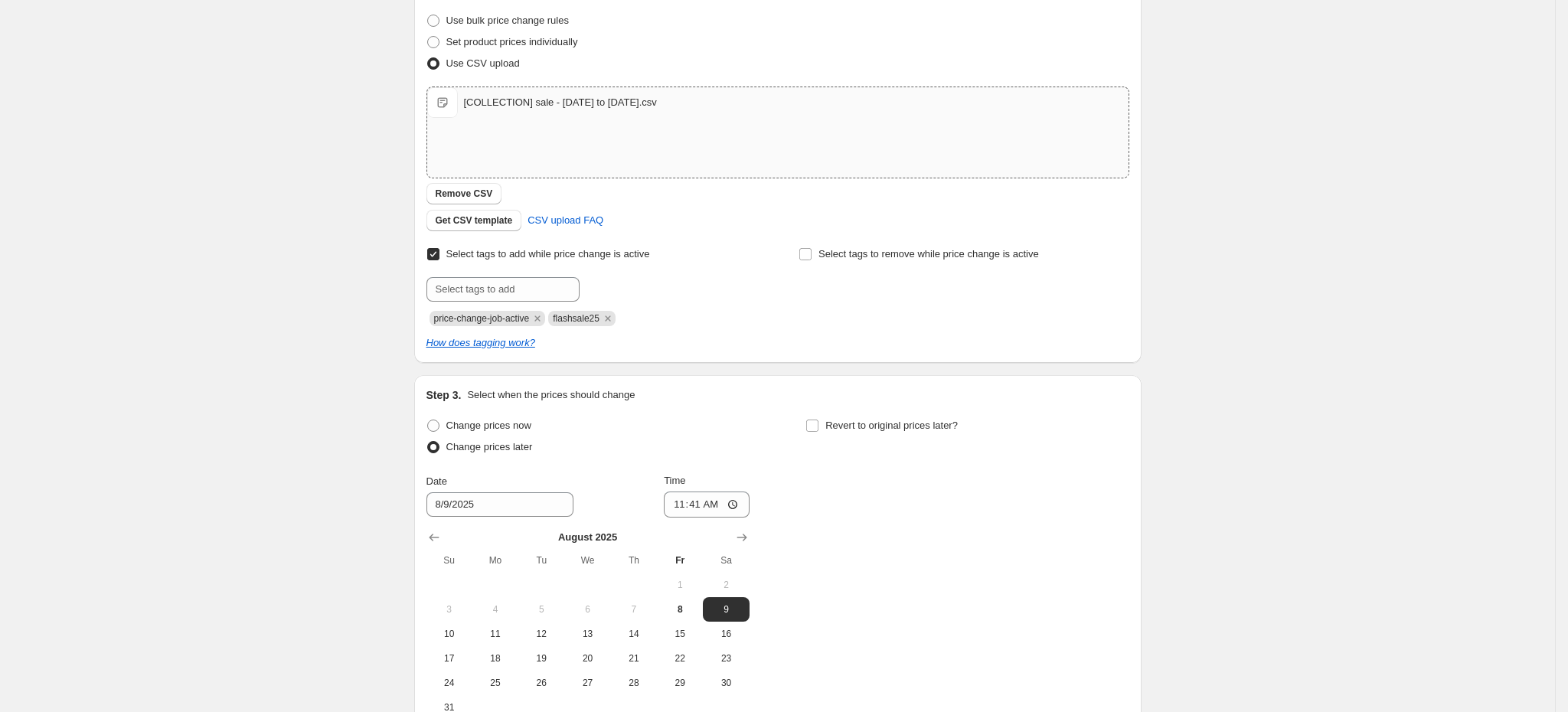 scroll, scrollTop: 201, scrollLeft: 0, axis: vertical 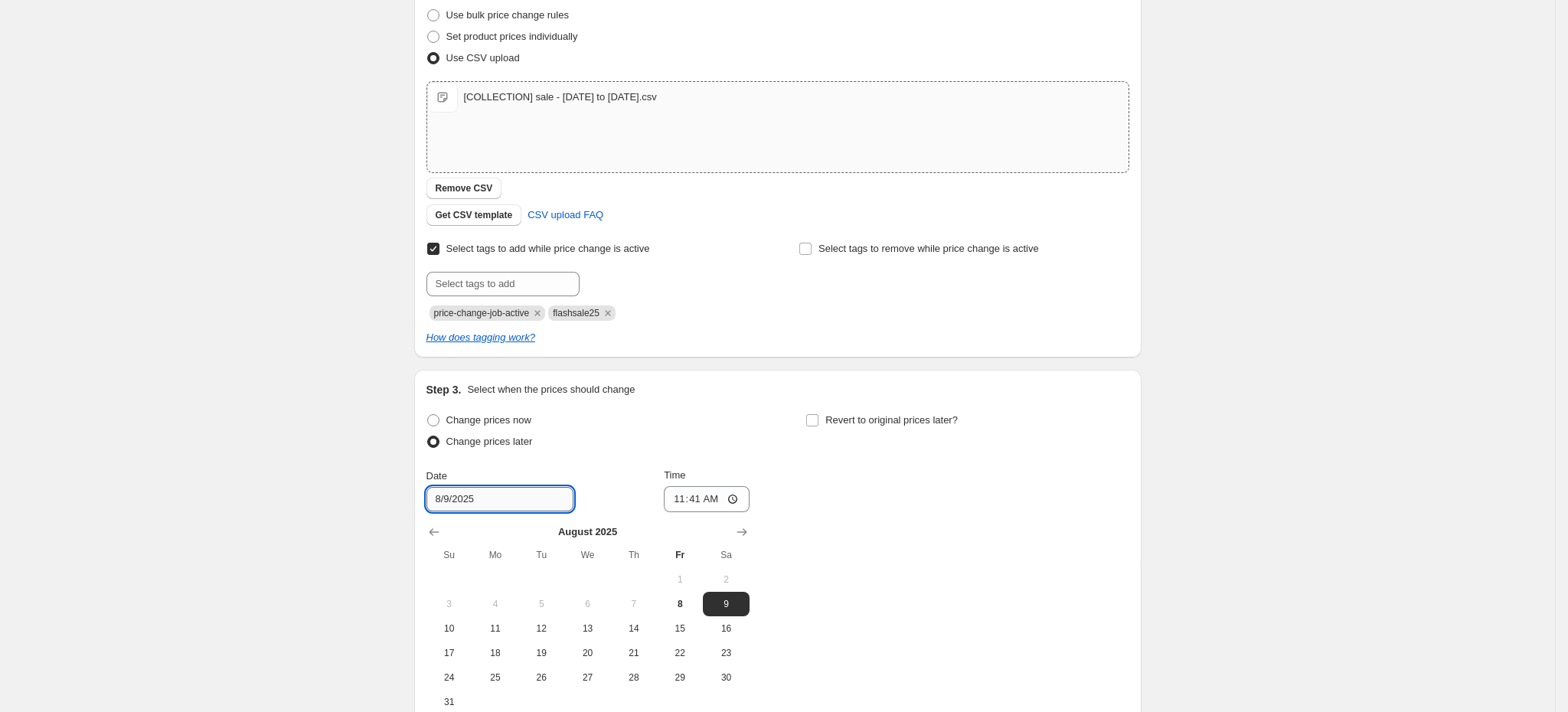 click on "8/9/2025" at bounding box center [500, 499] 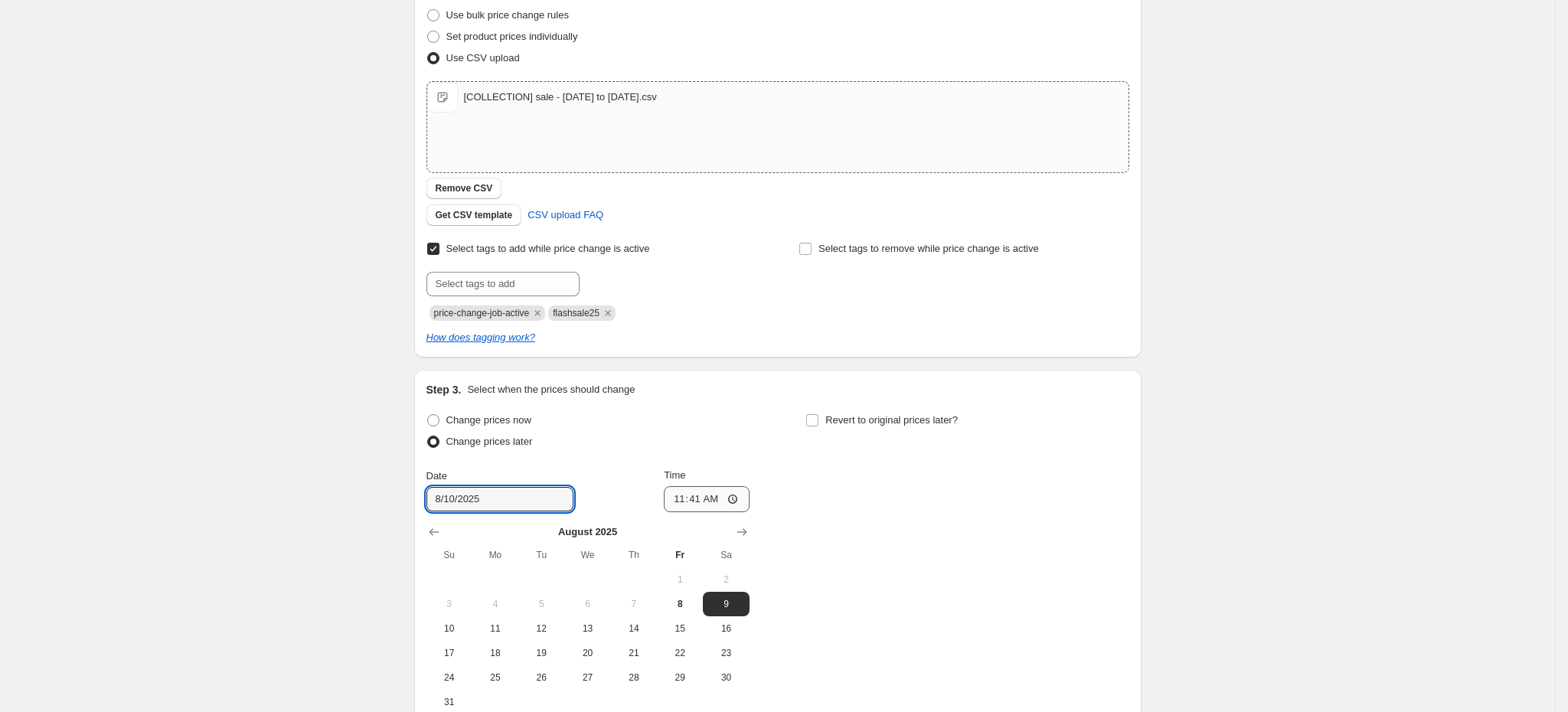 type on "8/10/2025" 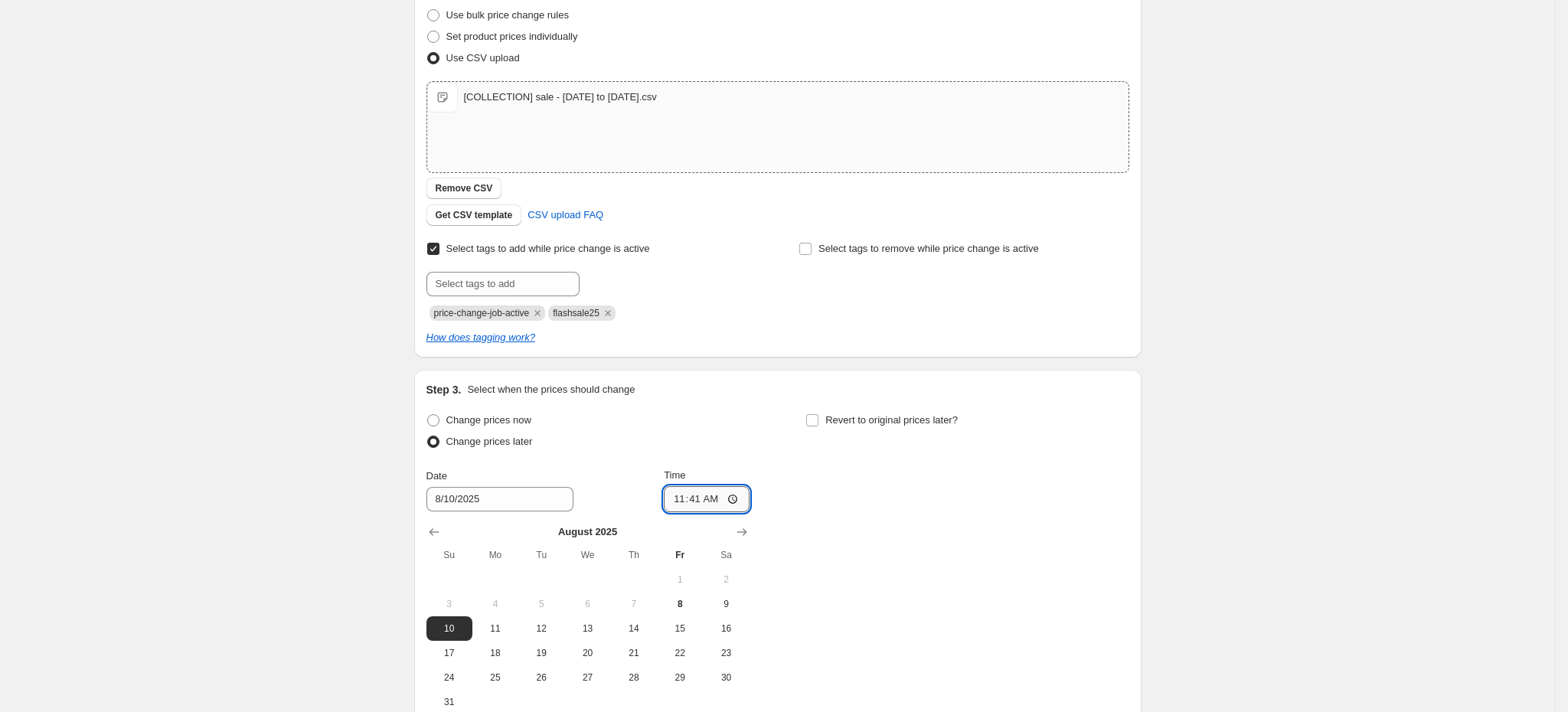 click on "11:41" at bounding box center (707, 499) 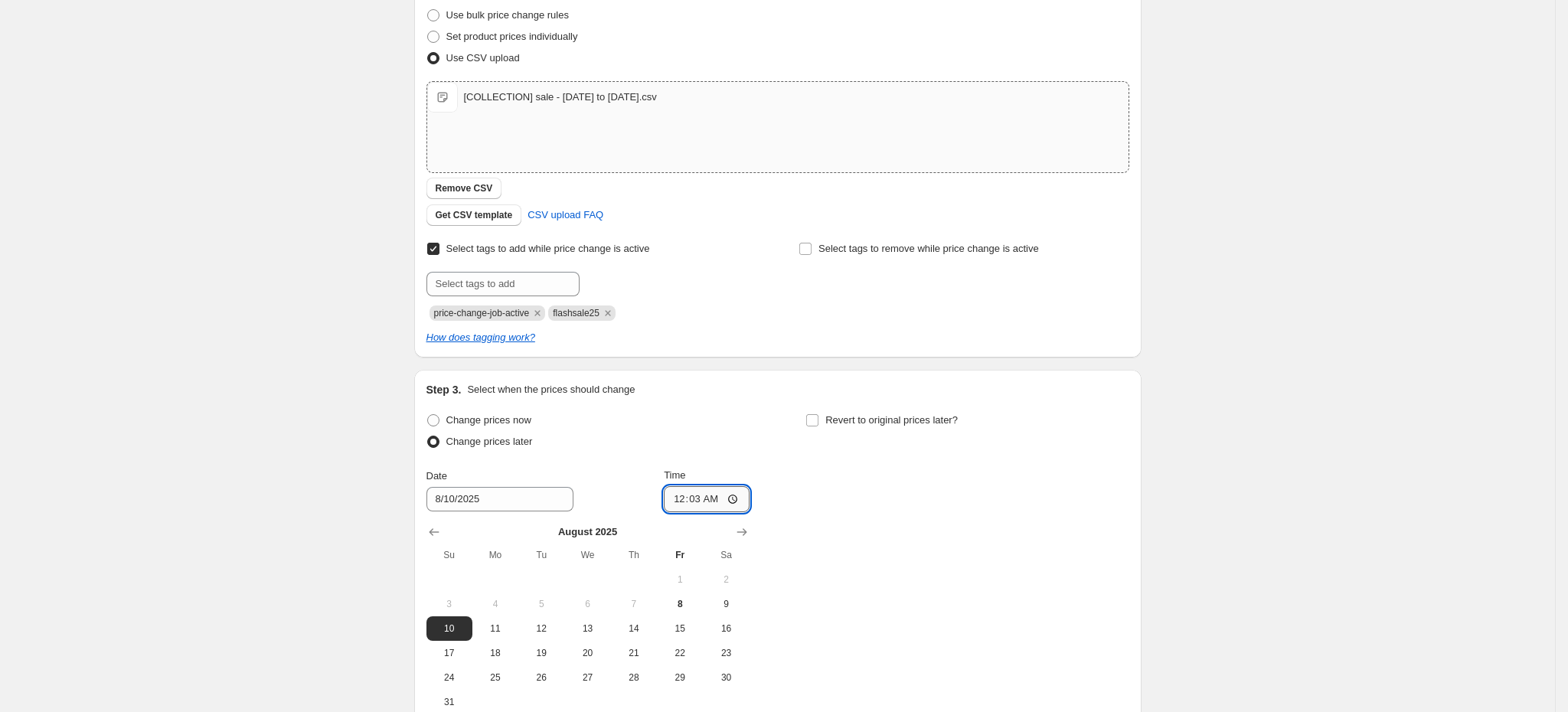 type on "00:30" 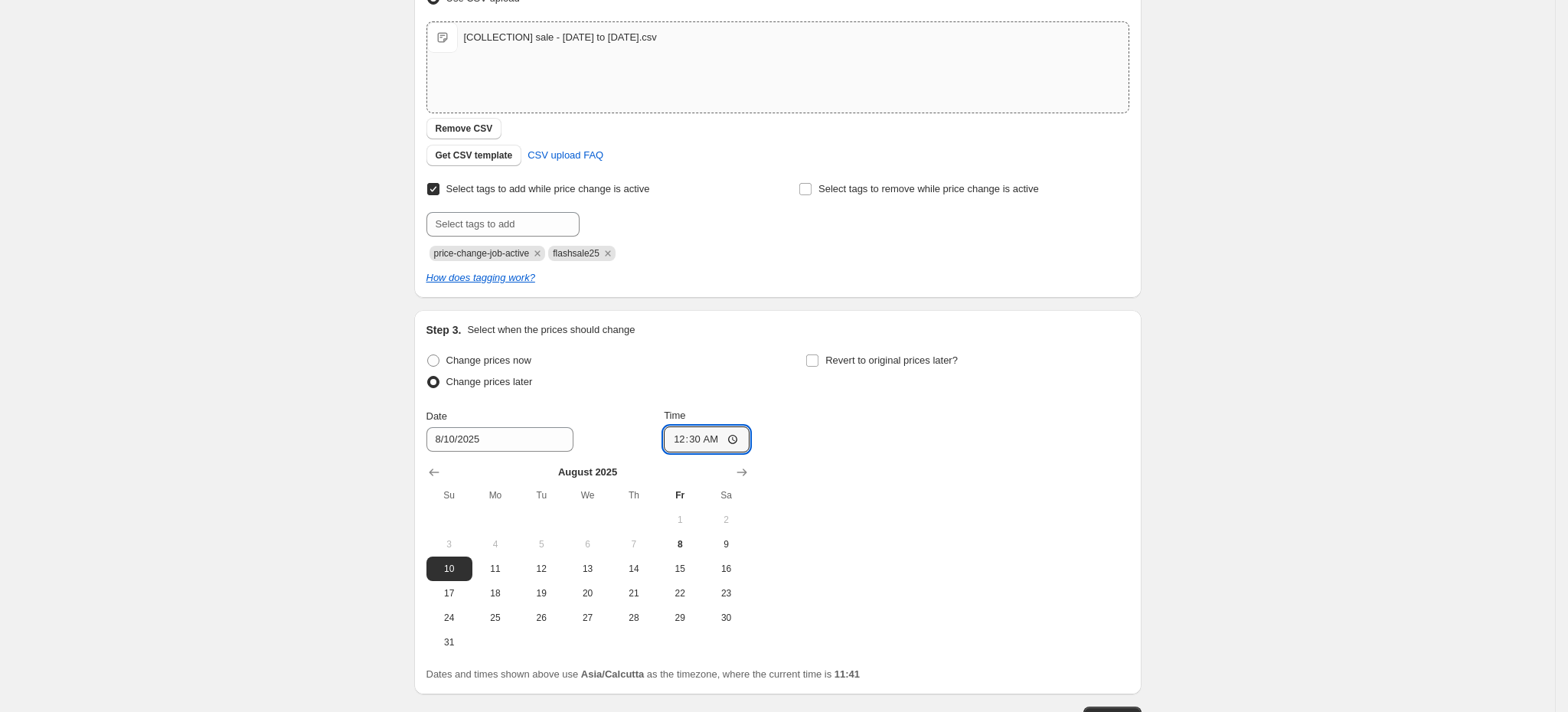 scroll, scrollTop: 315, scrollLeft: 0, axis: vertical 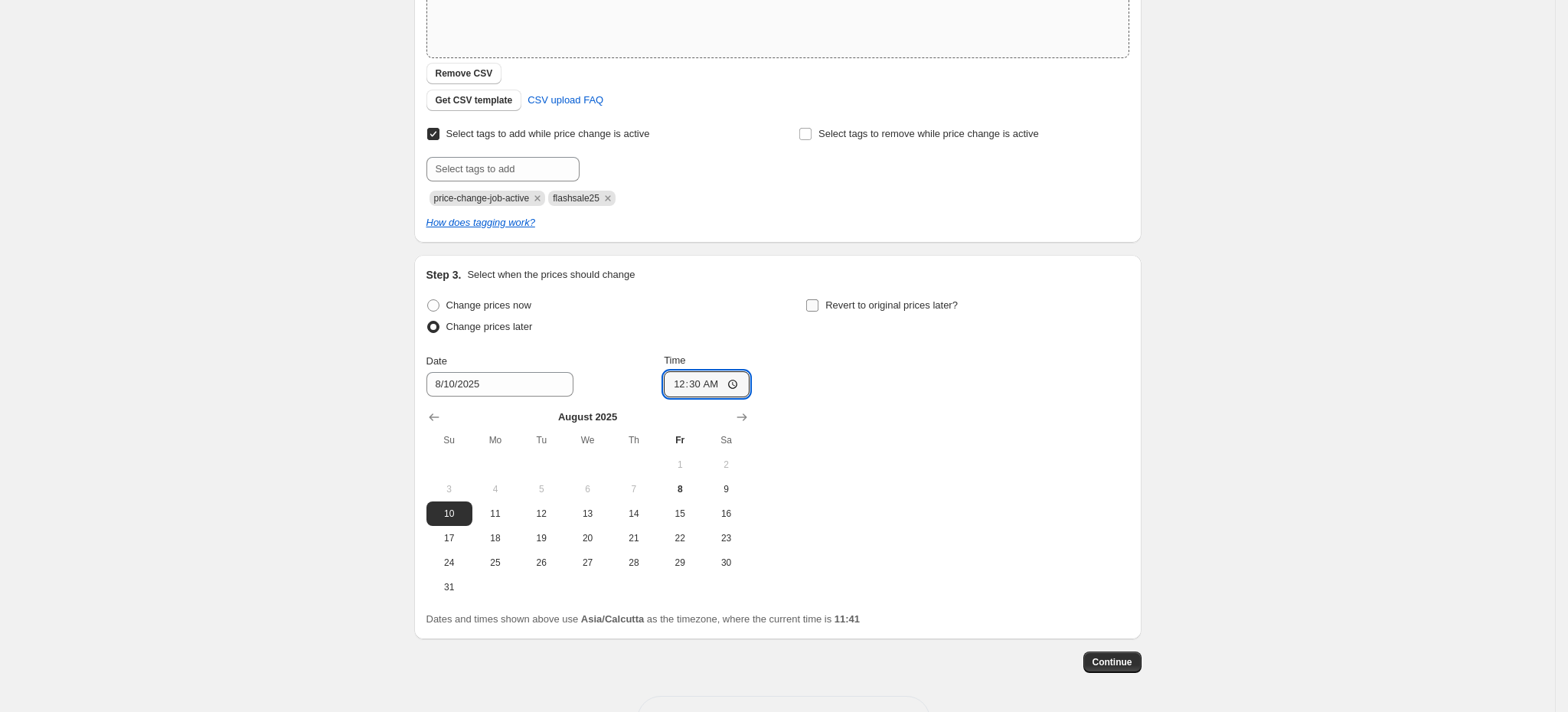click on "Revert to original prices later?" at bounding box center [891, 305] 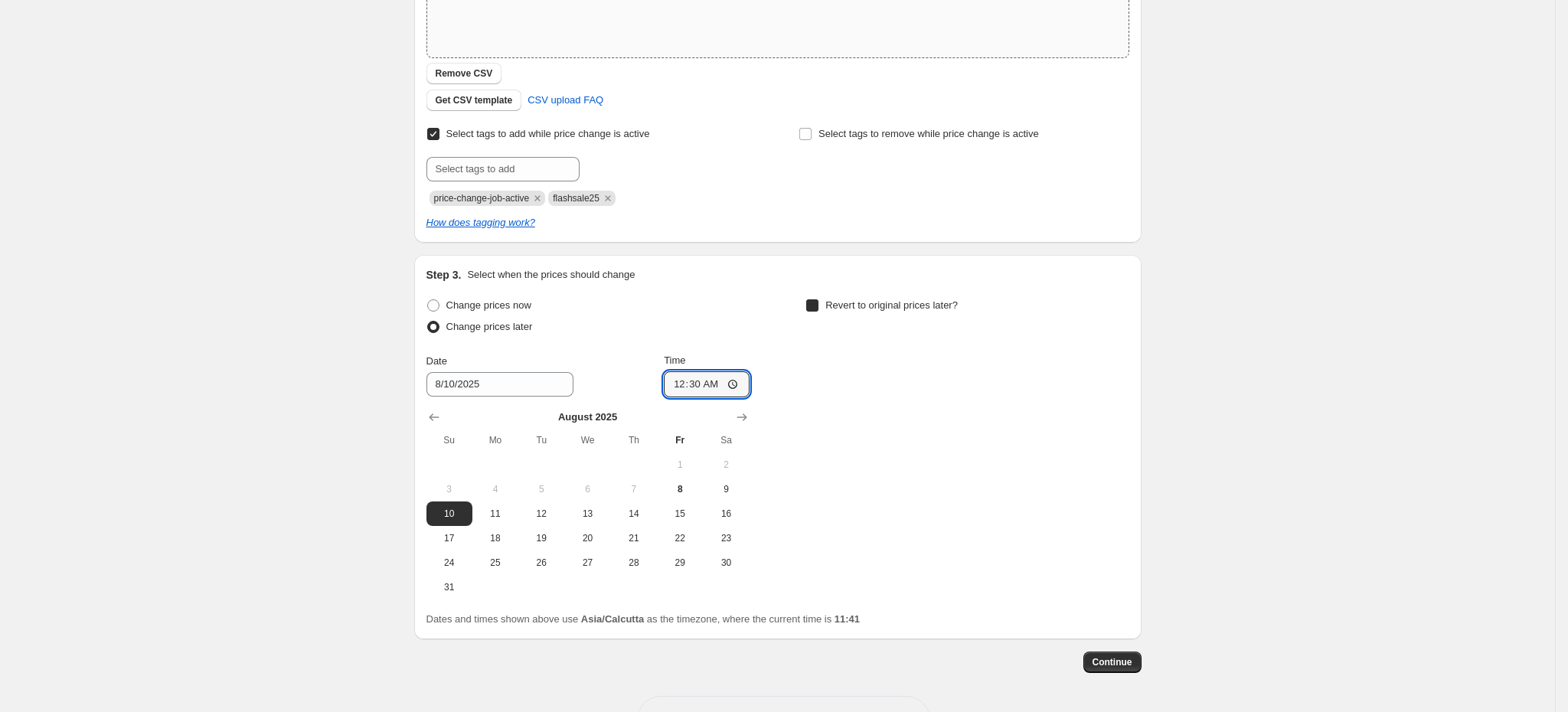 checkbox on "true" 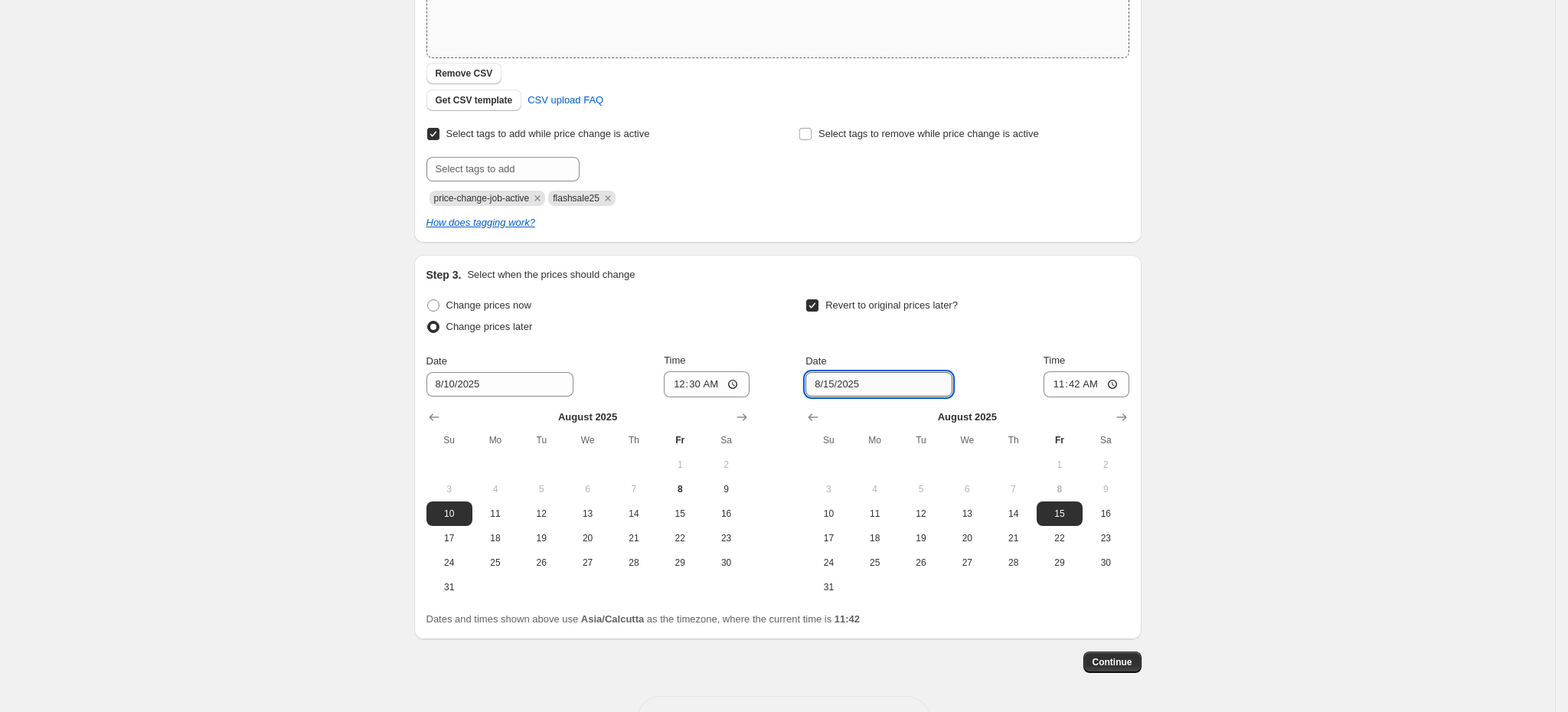click on "8/15/2025" at bounding box center [879, 384] 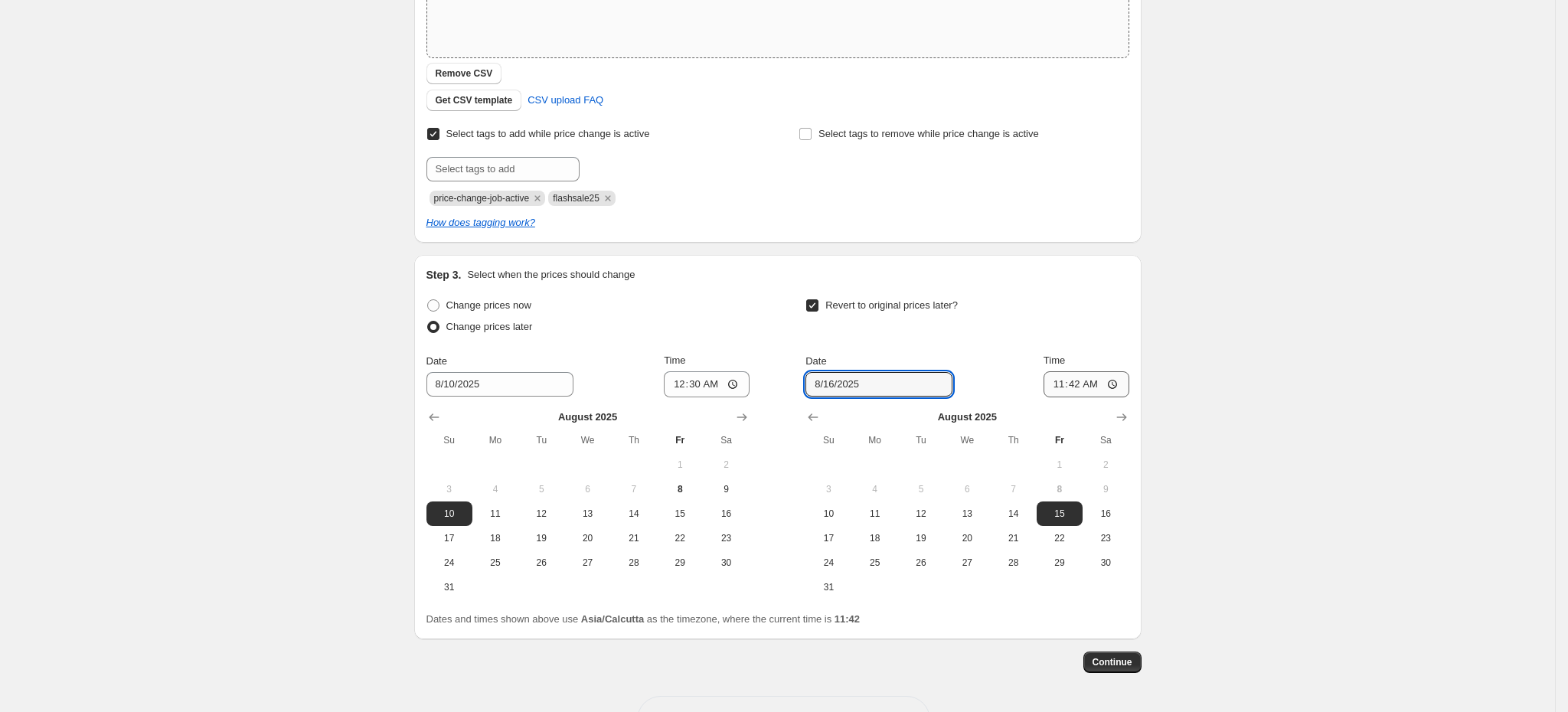 type on "8/16/2025" 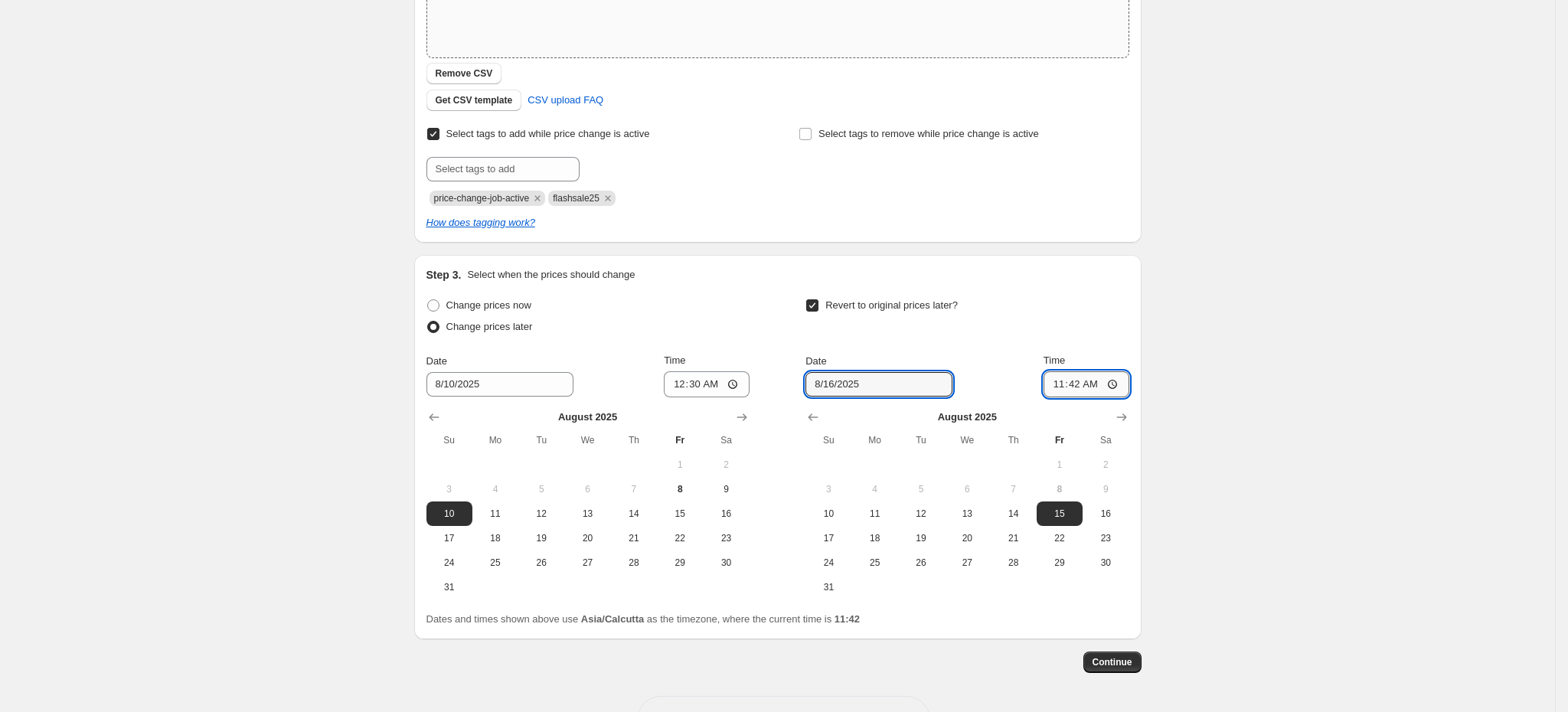 click on "11:42" at bounding box center (1086, 384) 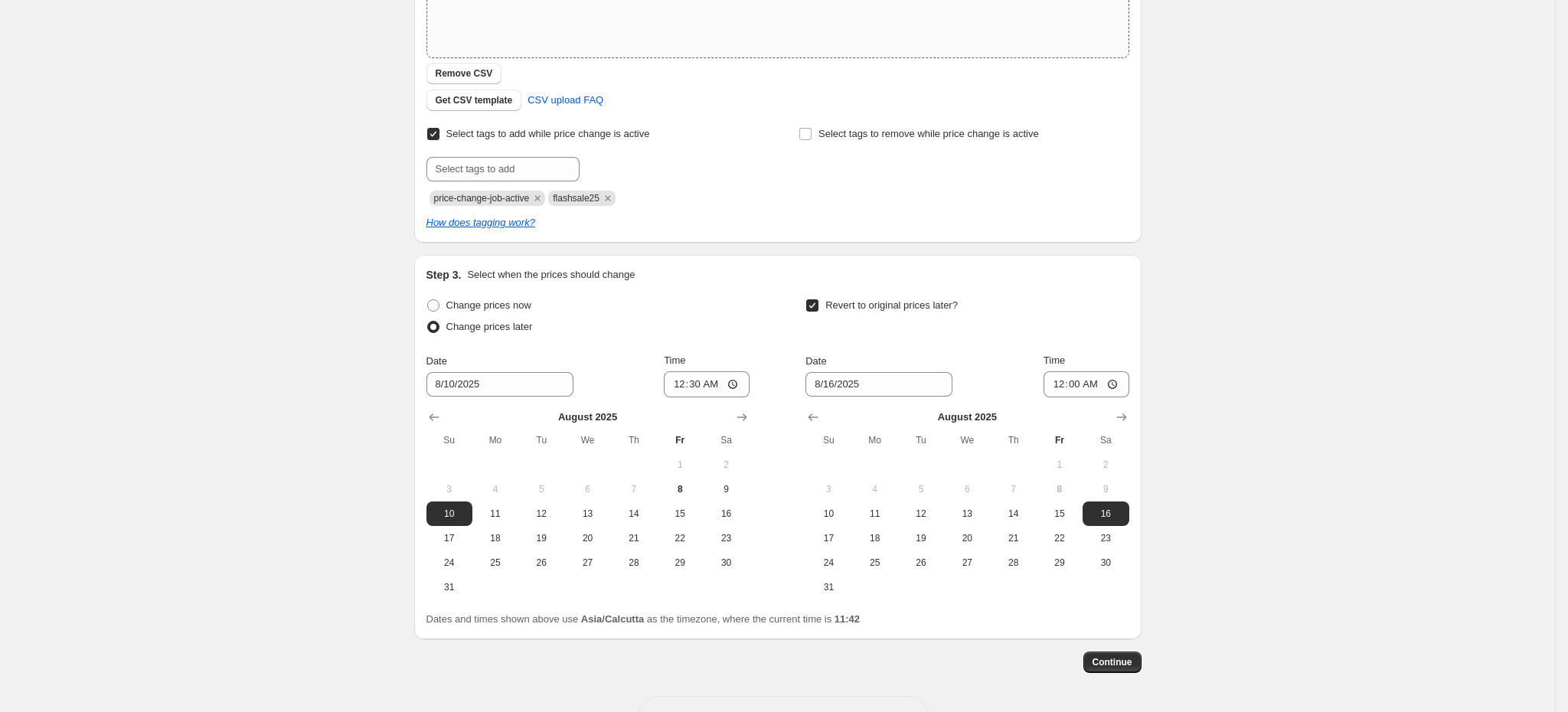 click on "Revert to original prices later? Date 8/16/2025 Time 00:00 August   2025 Su Mo Tu We Th Fr Sa 1 2 3 4 5 6 7 8 9 10 11 12 13 14 15 16 17 18 19 20 21 22 23 24 25 26 27 28 29 30 31" at bounding box center [967, 447] 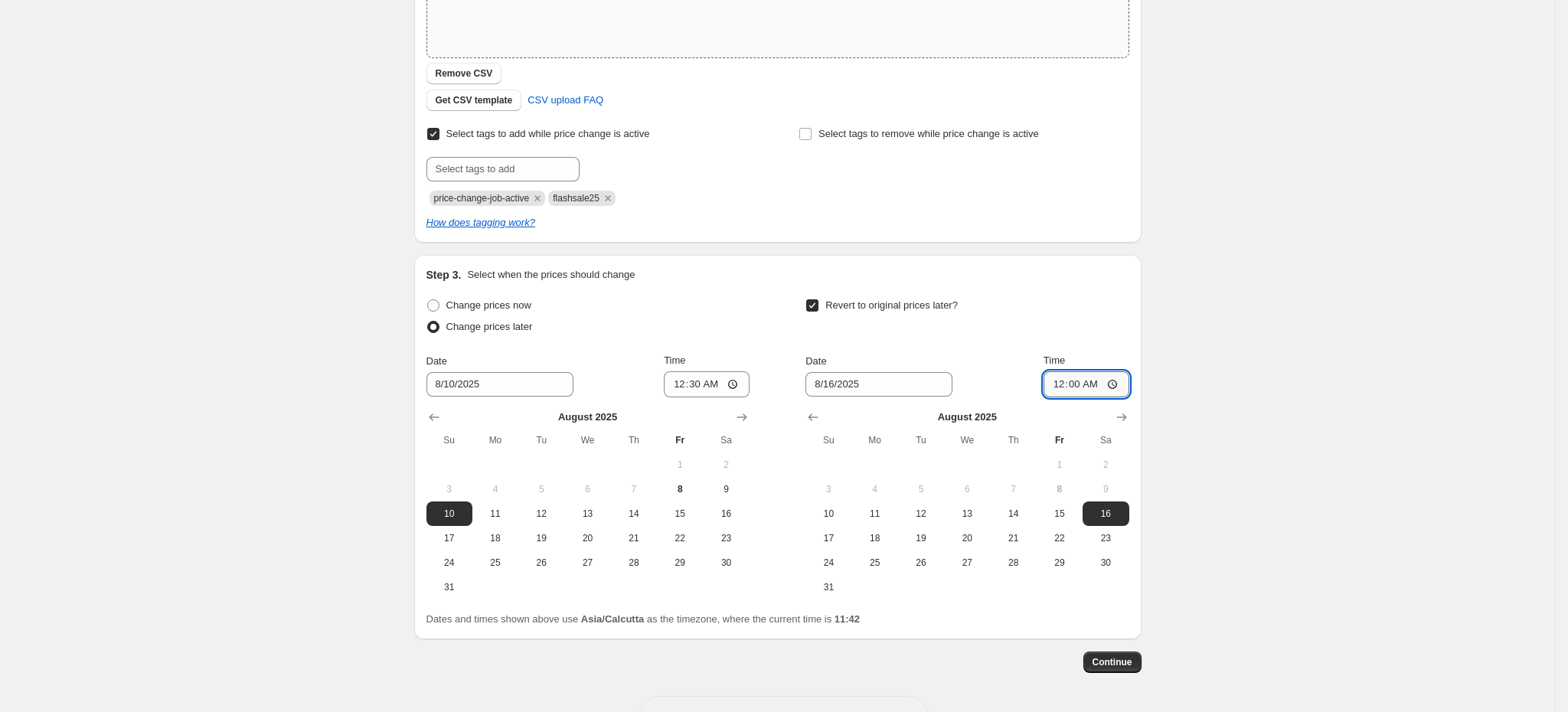 click on "00:00" at bounding box center (1086, 384) 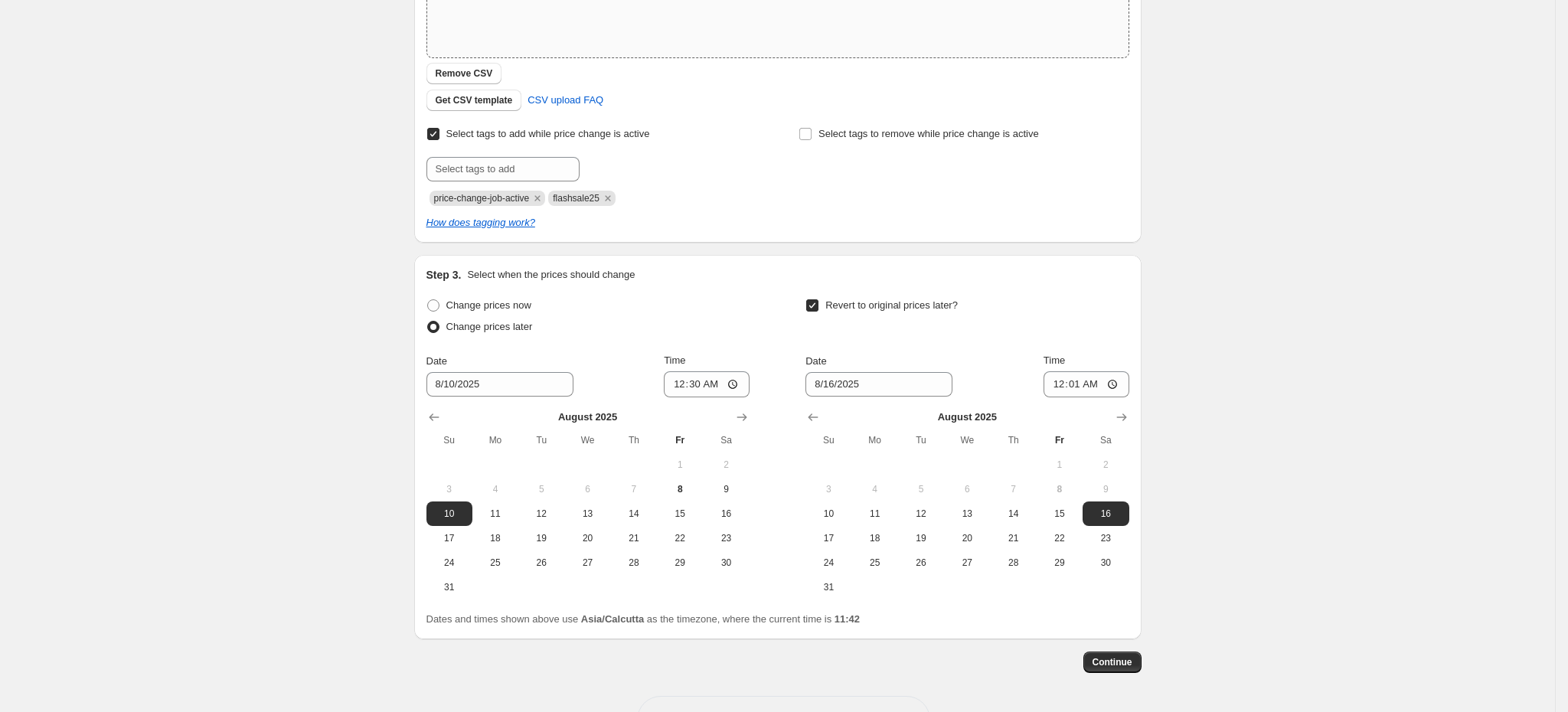 click on "Revert to original prices later?" at bounding box center [967, 318] 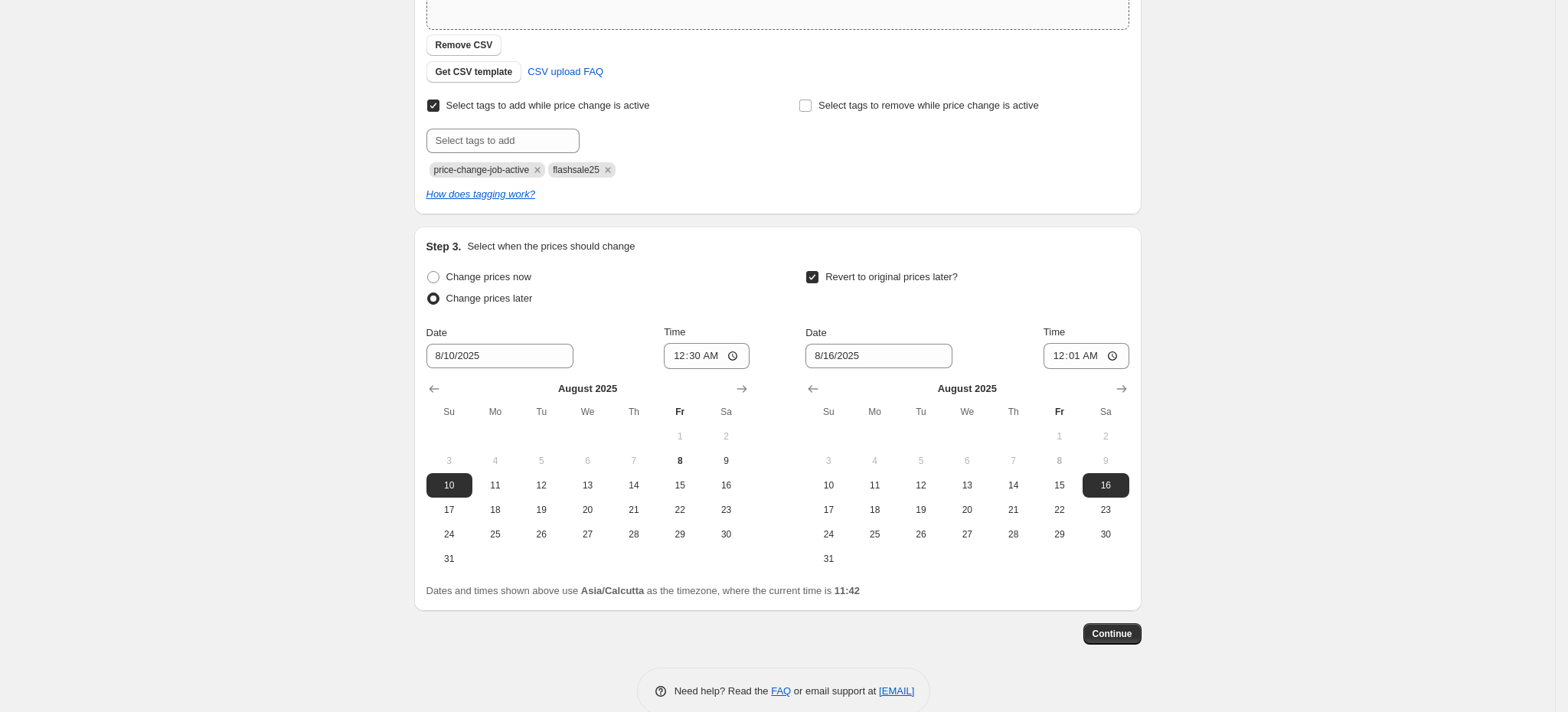 scroll, scrollTop: 371, scrollLeft: 0, axis: vertical 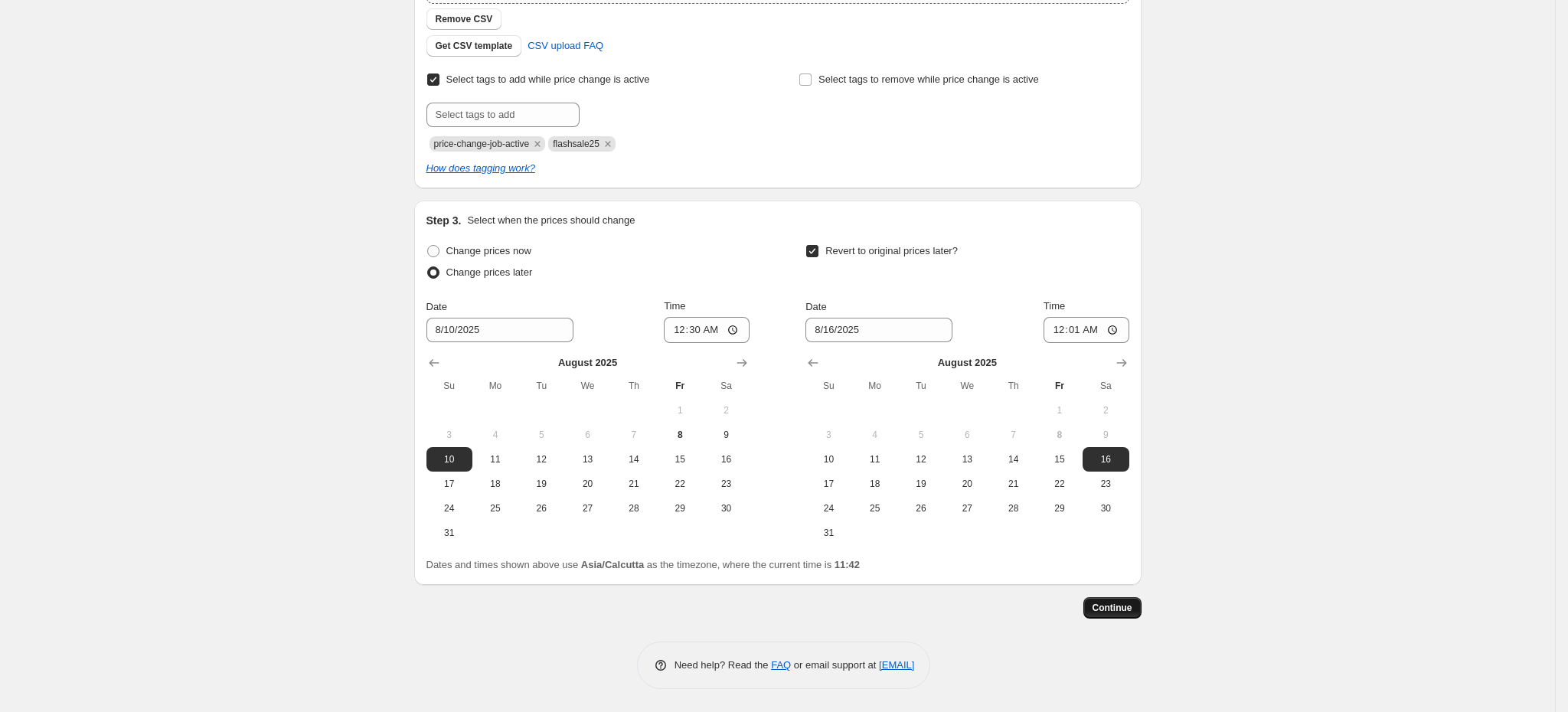 click on "Continue" at bounding box center [1112, 608] 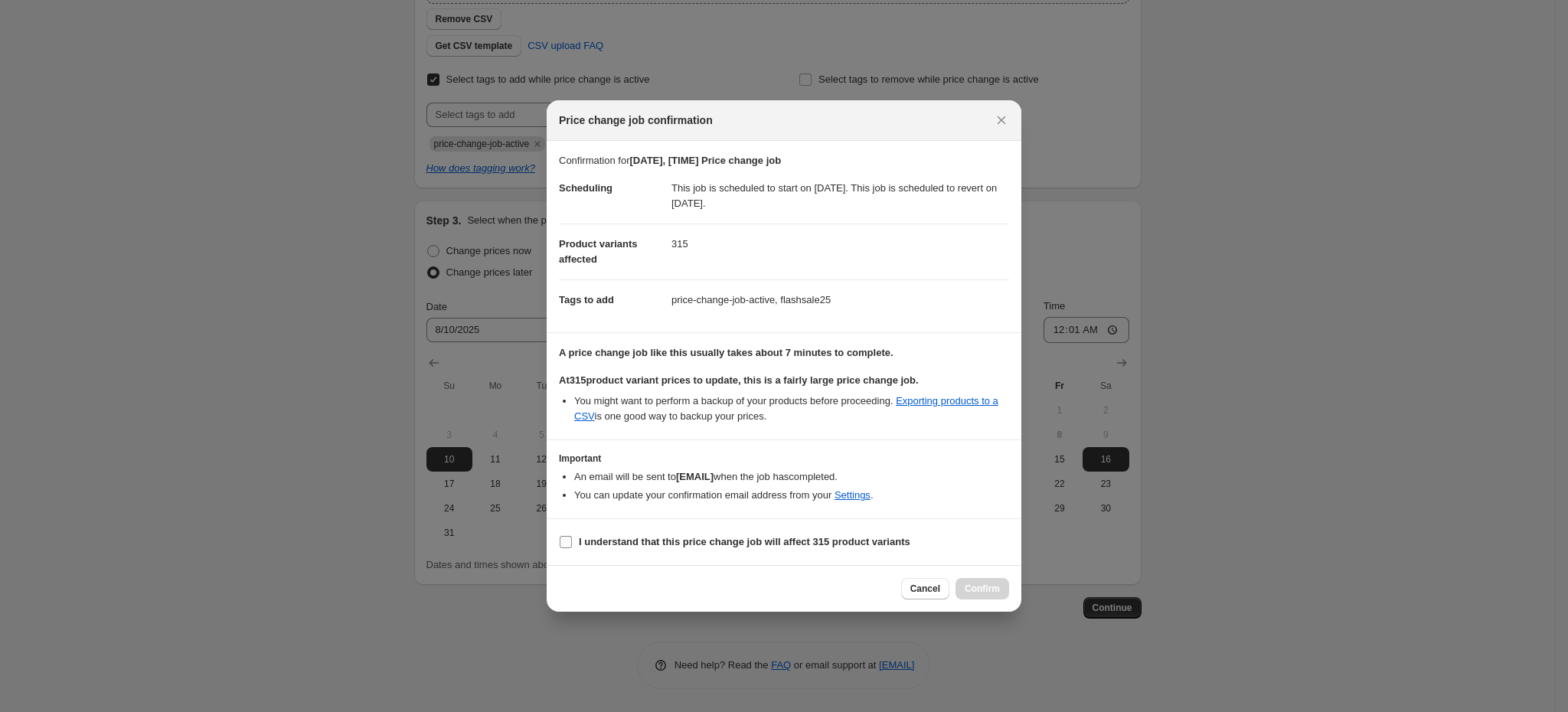 drag, startPoint x: 642, startPoint y: 542, endPoint x: 708, endPoint y: 538, distance: 66.121101 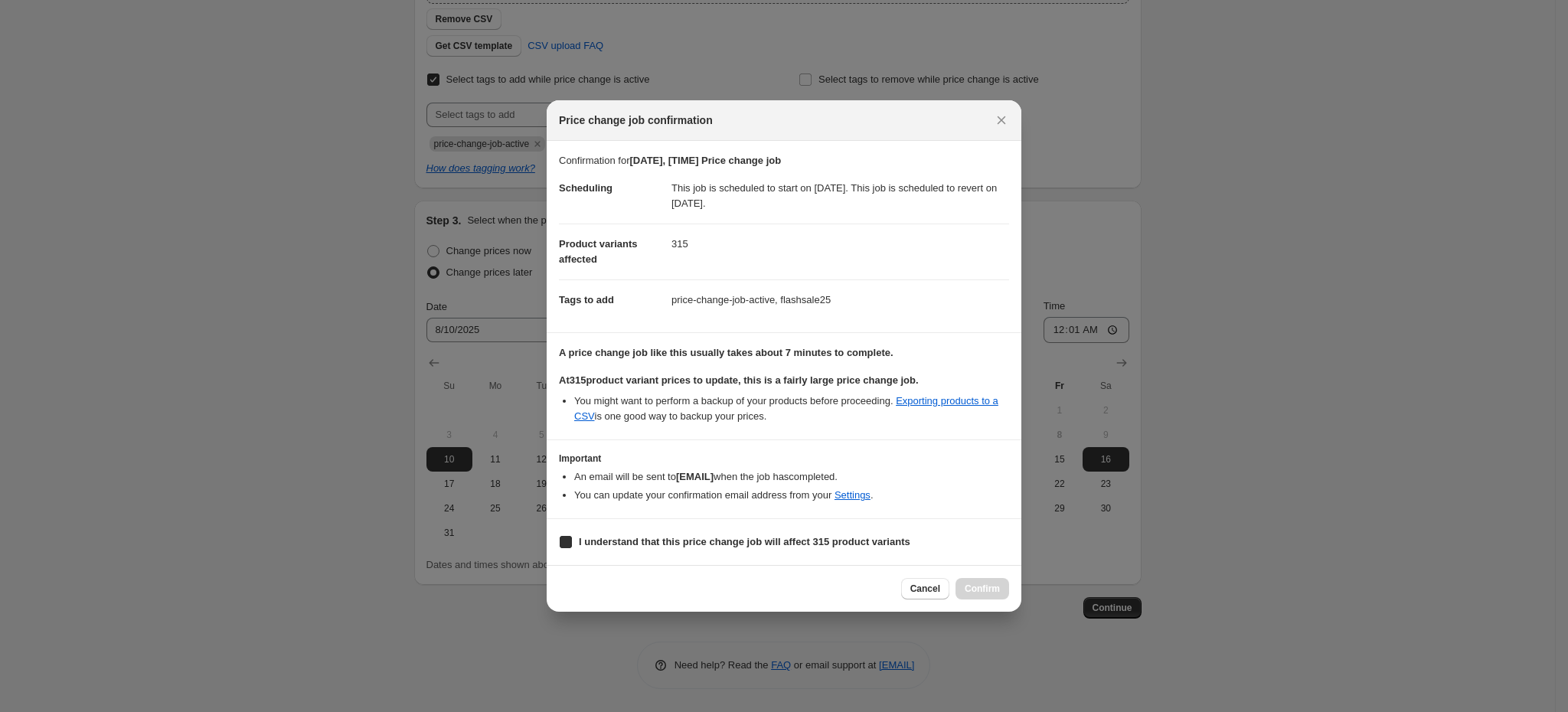 checkbox on "true" 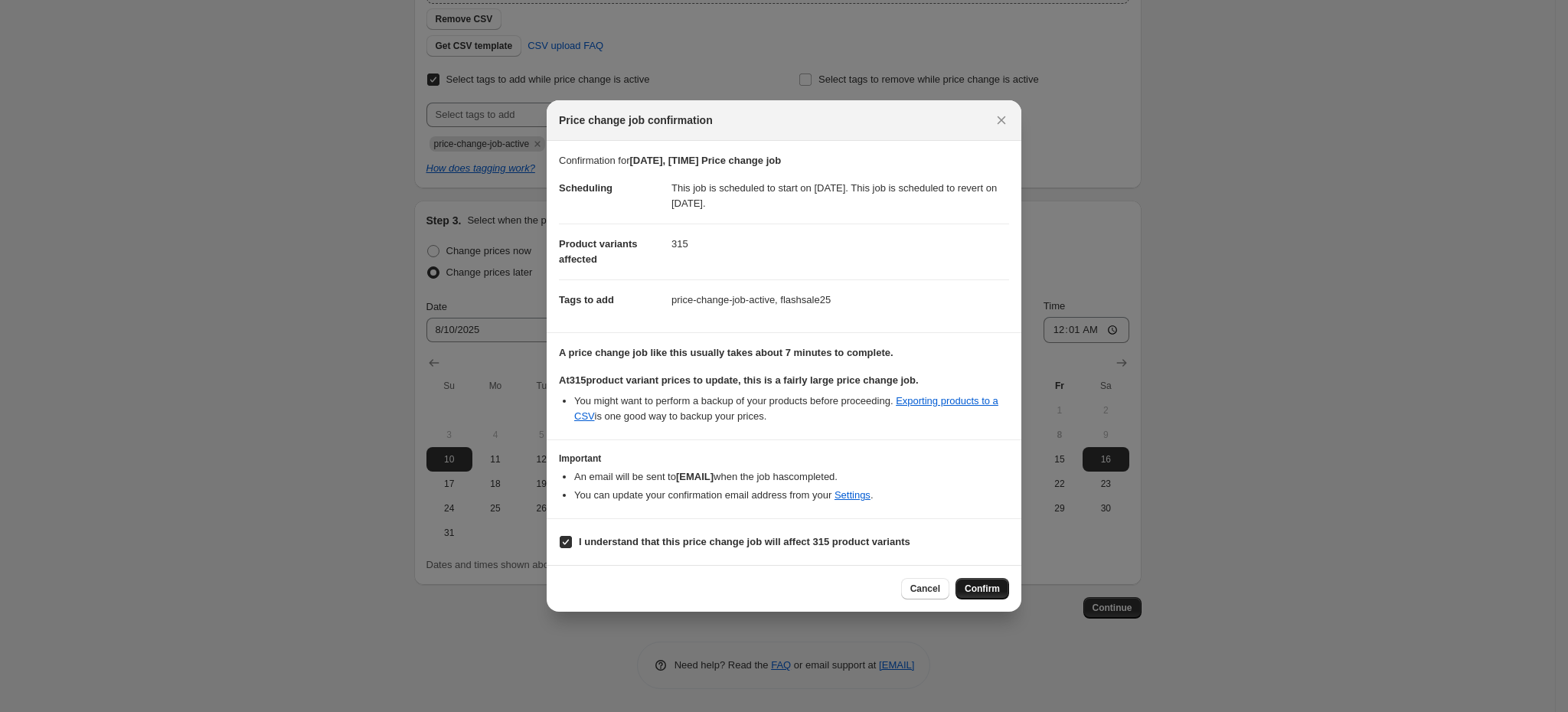 click on "Confirm" at bounding box center [982, 589] 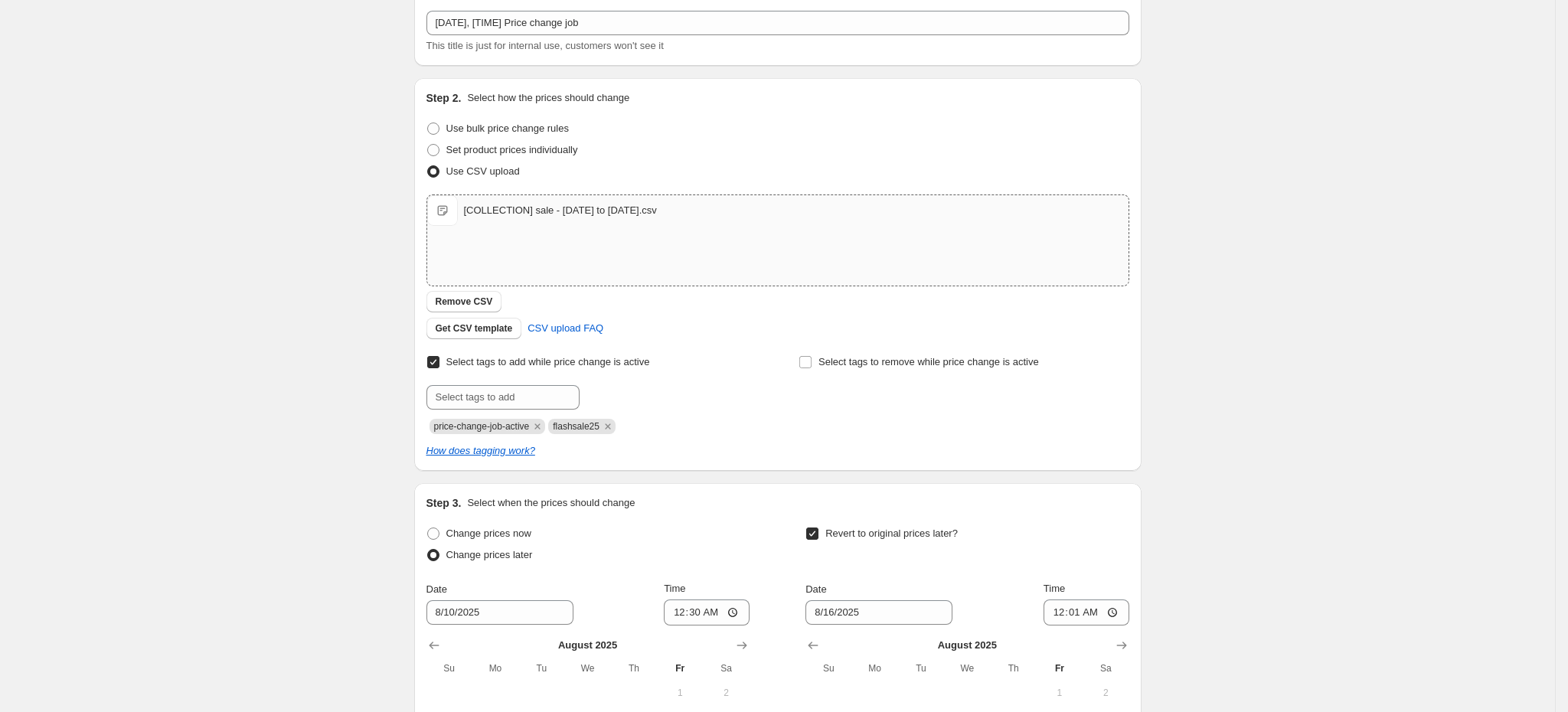 scroll, scrollTop: 465, scrollLeft: 0, axis: vertical 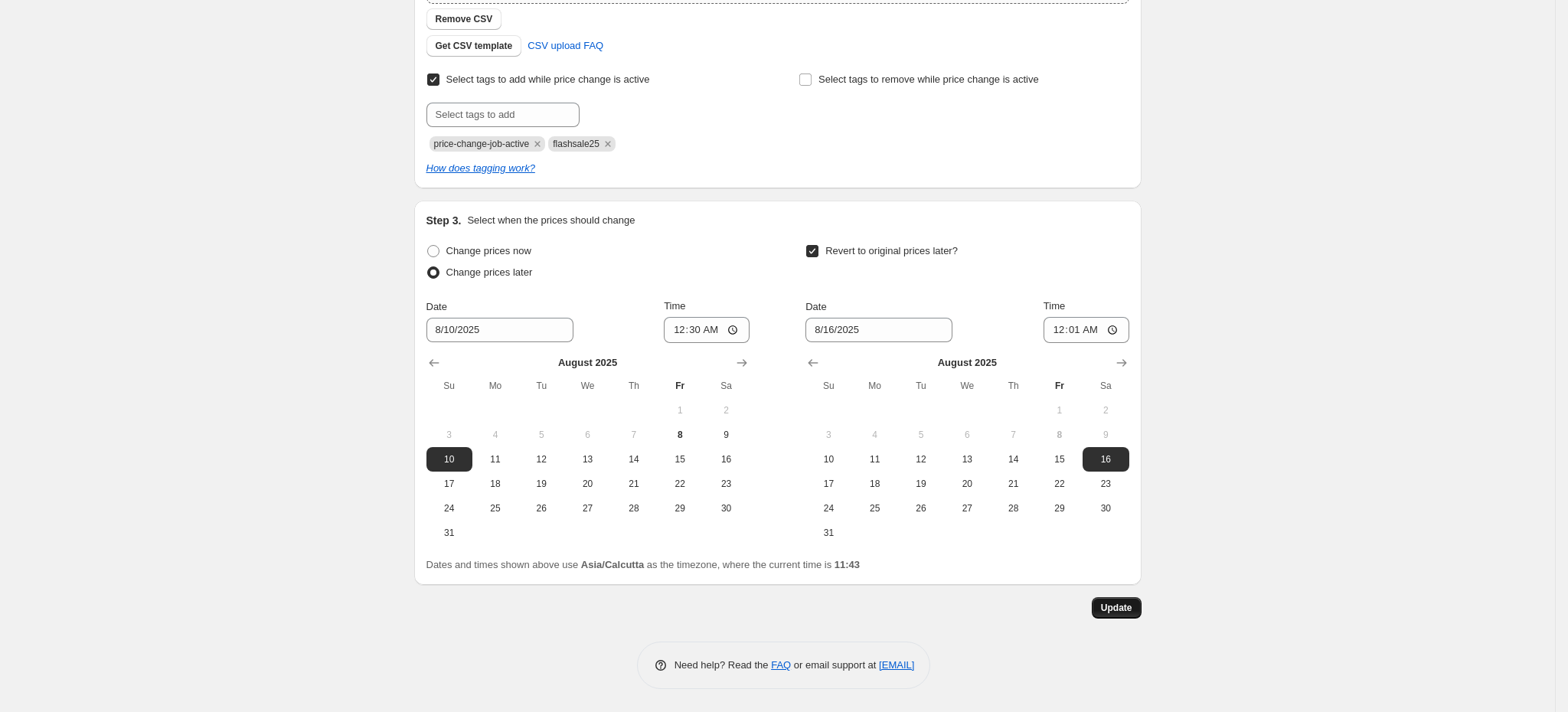 click on "Update" at bounding box center [1116, 608] 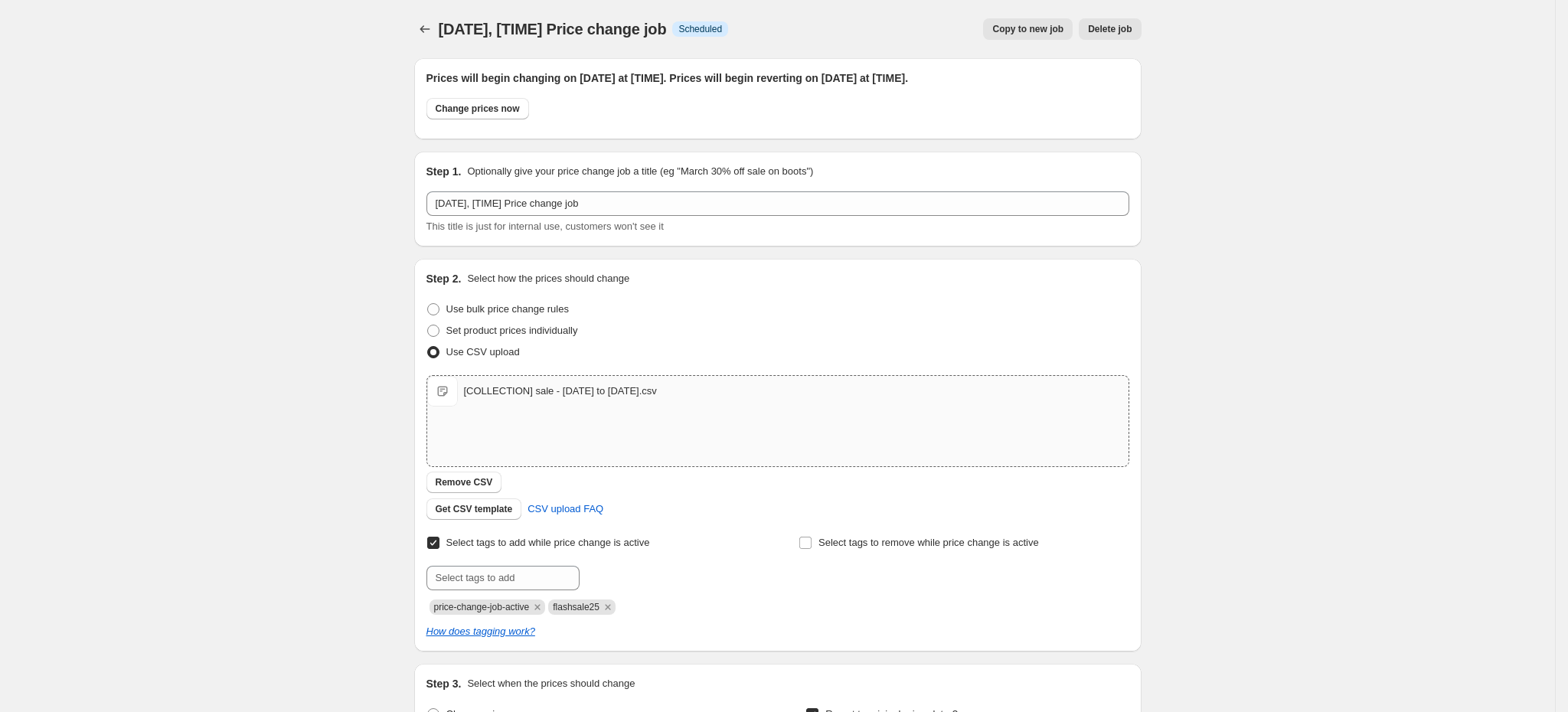 scroll, scrollTop: 465, scrollLeft: 0, axis: vertical 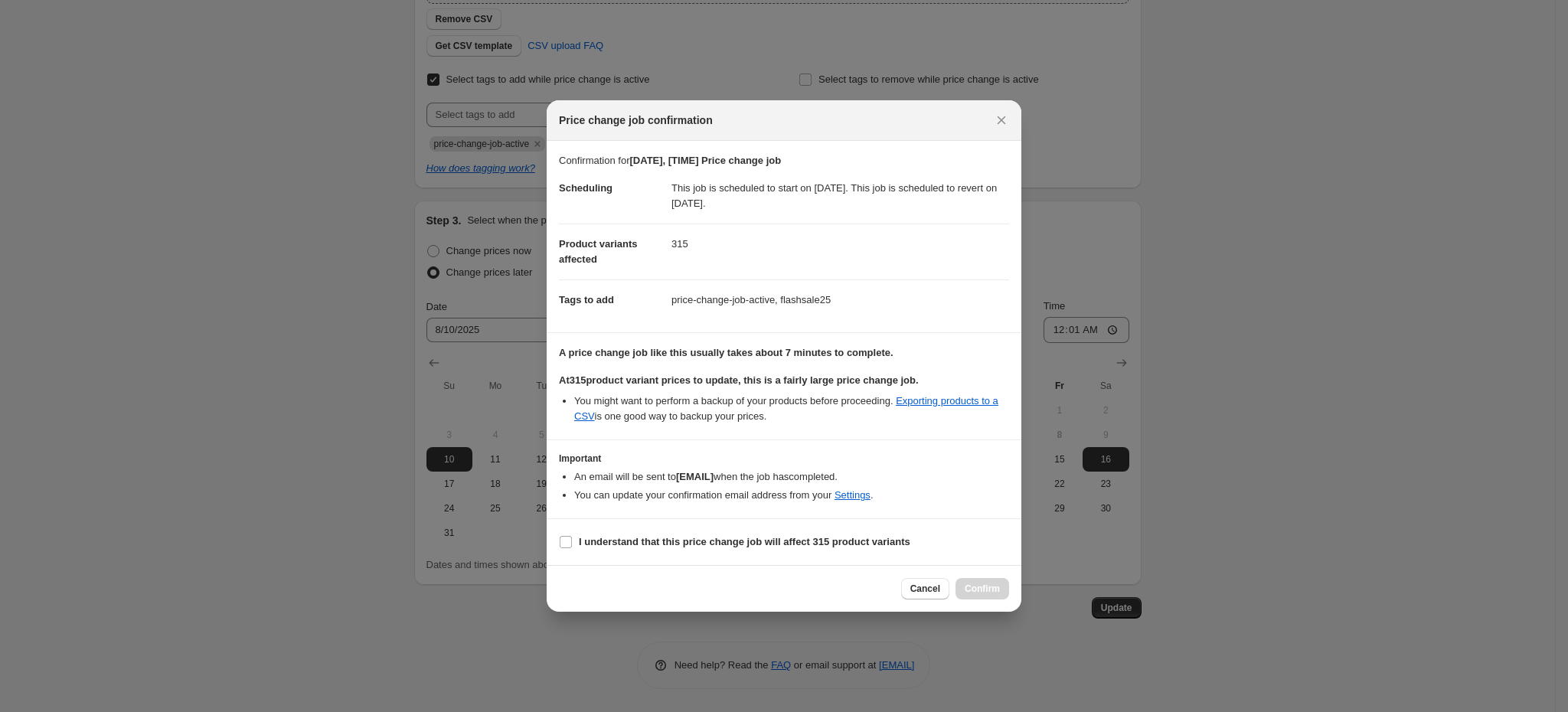 drag, startPoint x: 1001, startPoint y: 110, endPoint x: 1070, endPoint y: 143, distance: 76.485293 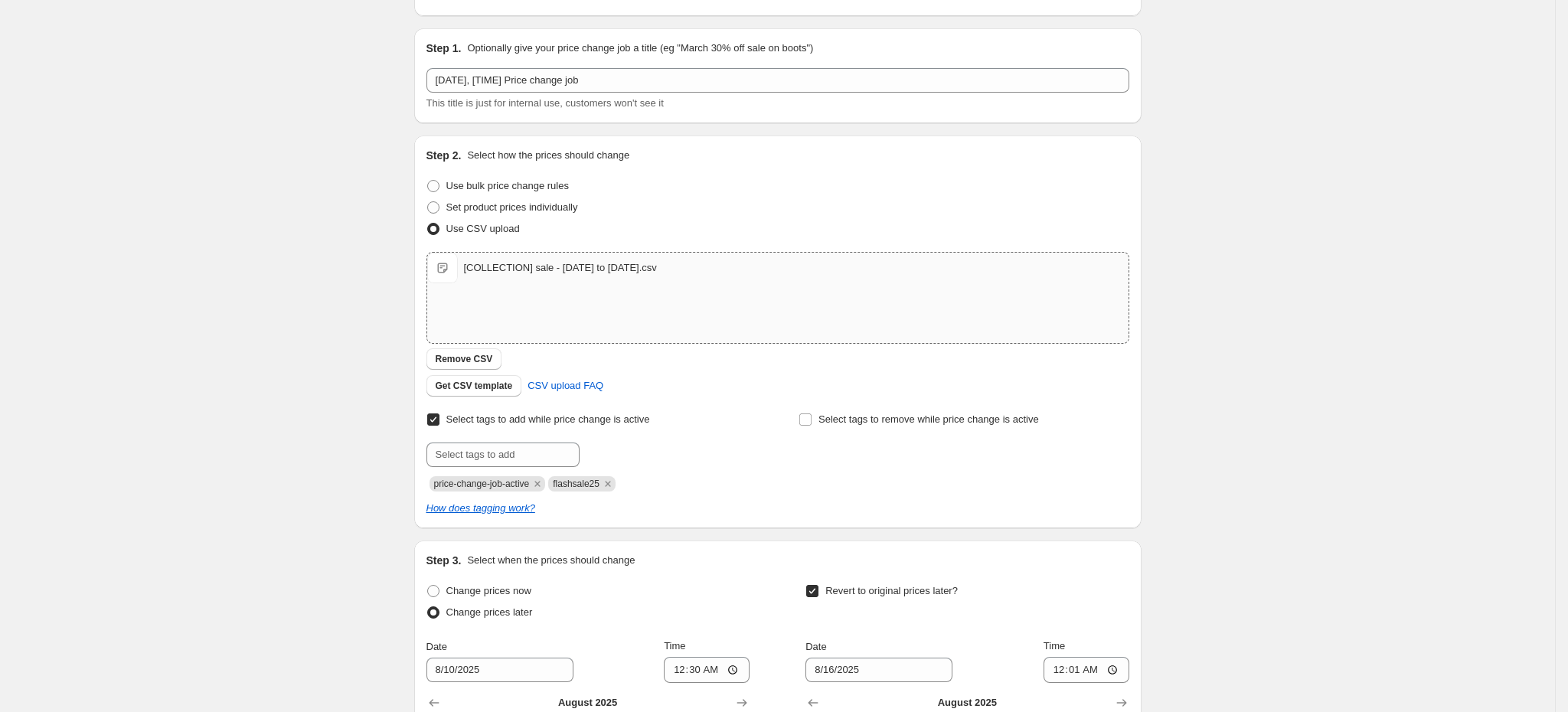 scroll, scrollTop: 0, scrollLeft: 0, axis: both 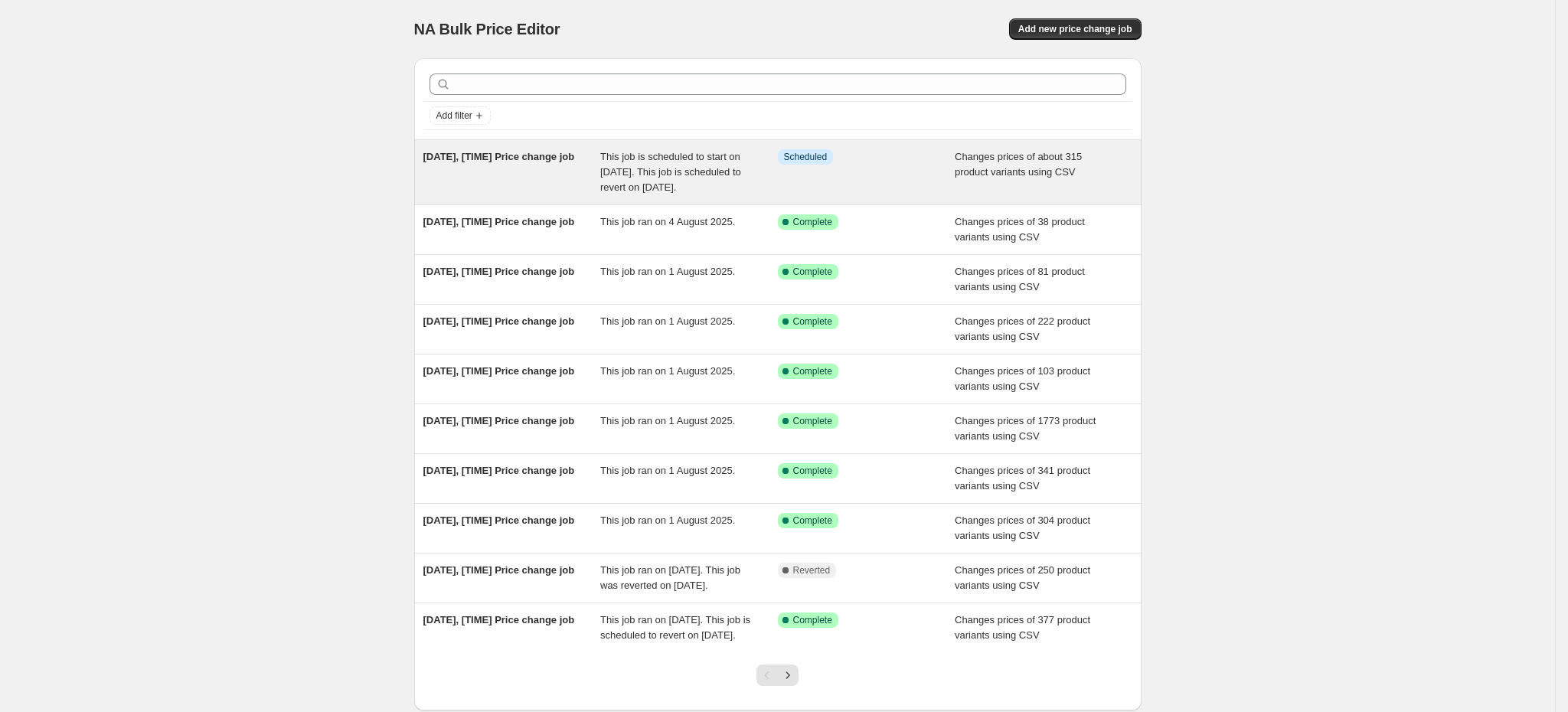 click on "8 Aug 2025, 11:41:18 Price change job" at bounding box center [512, 172] 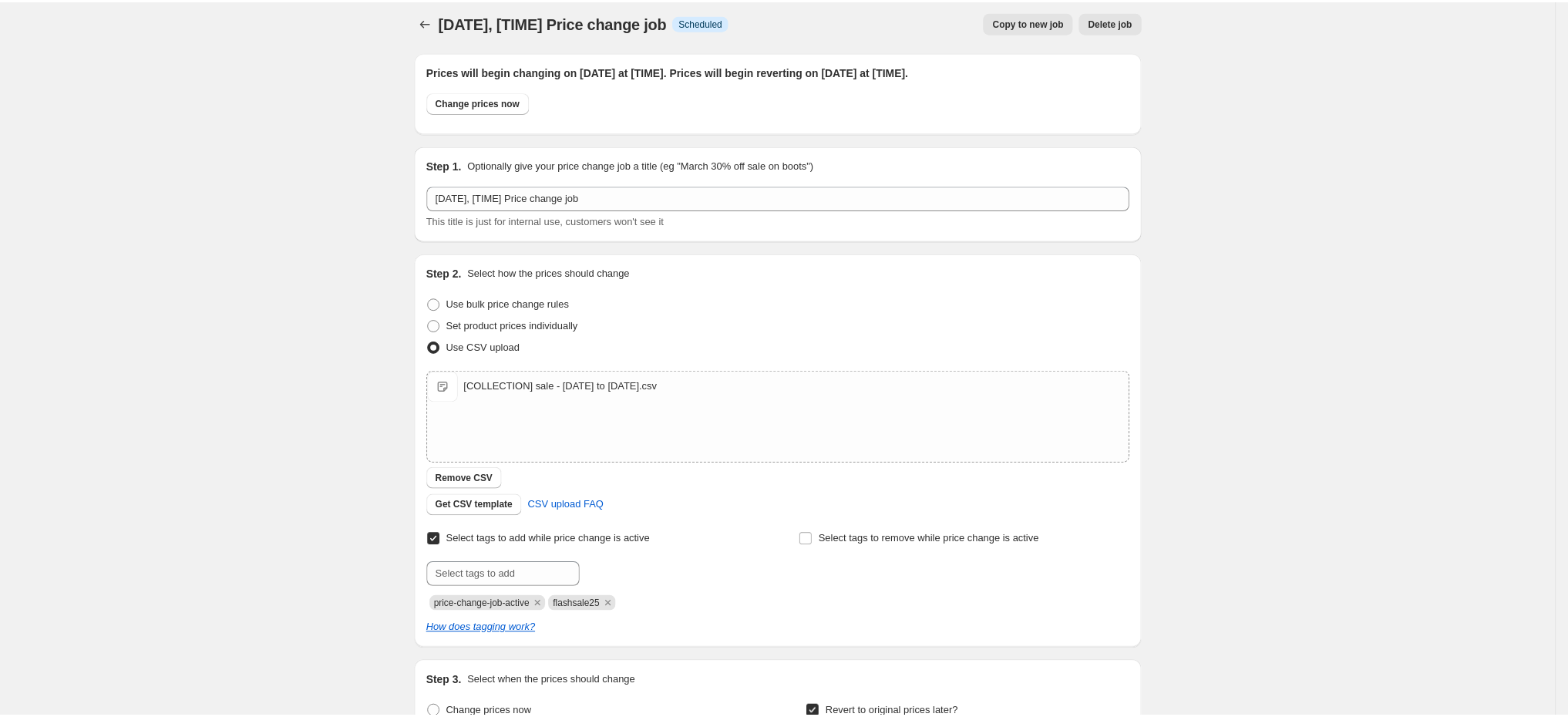 scroll, scrollTop: 0, scrollLeft: 0, axis: both 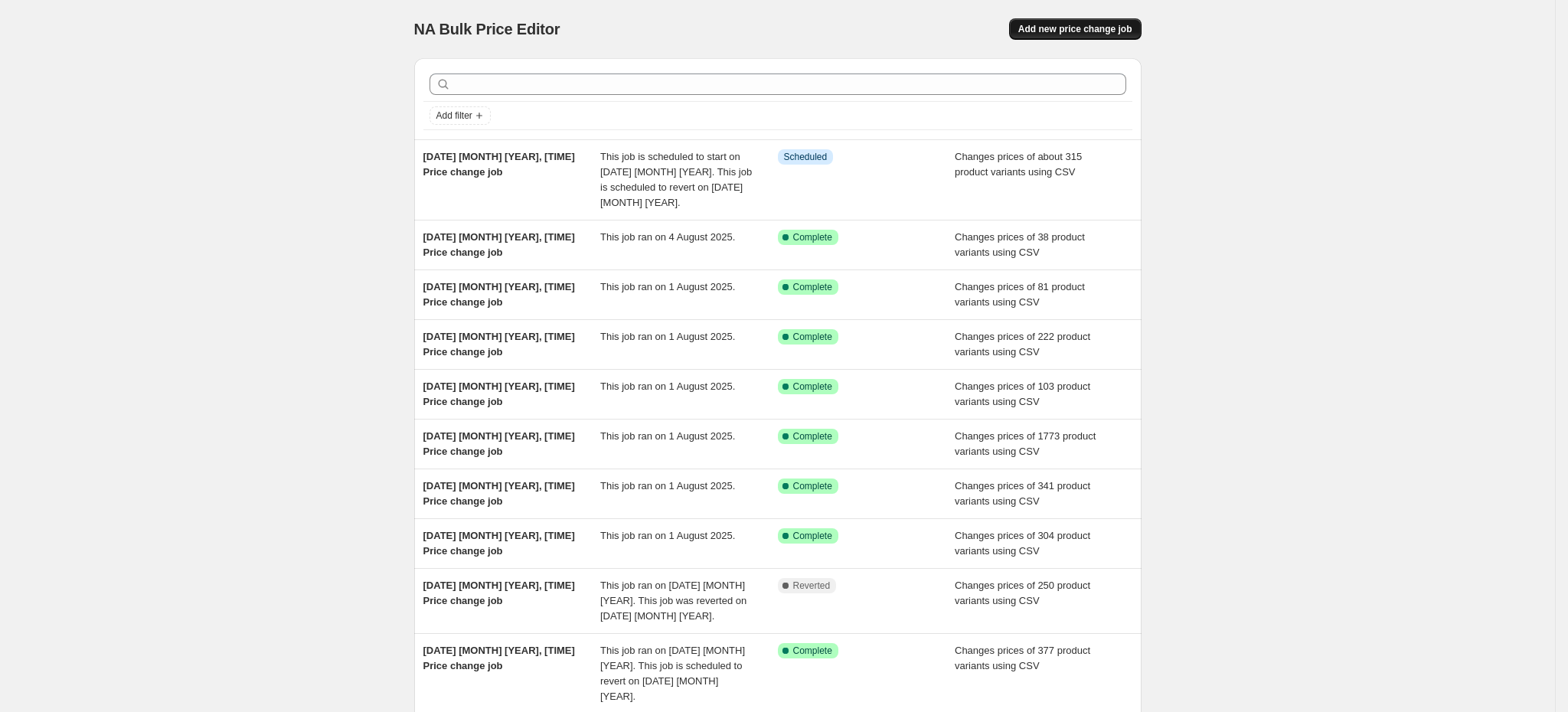 click on "Add new price change job" at bounding box center (1075, 29) 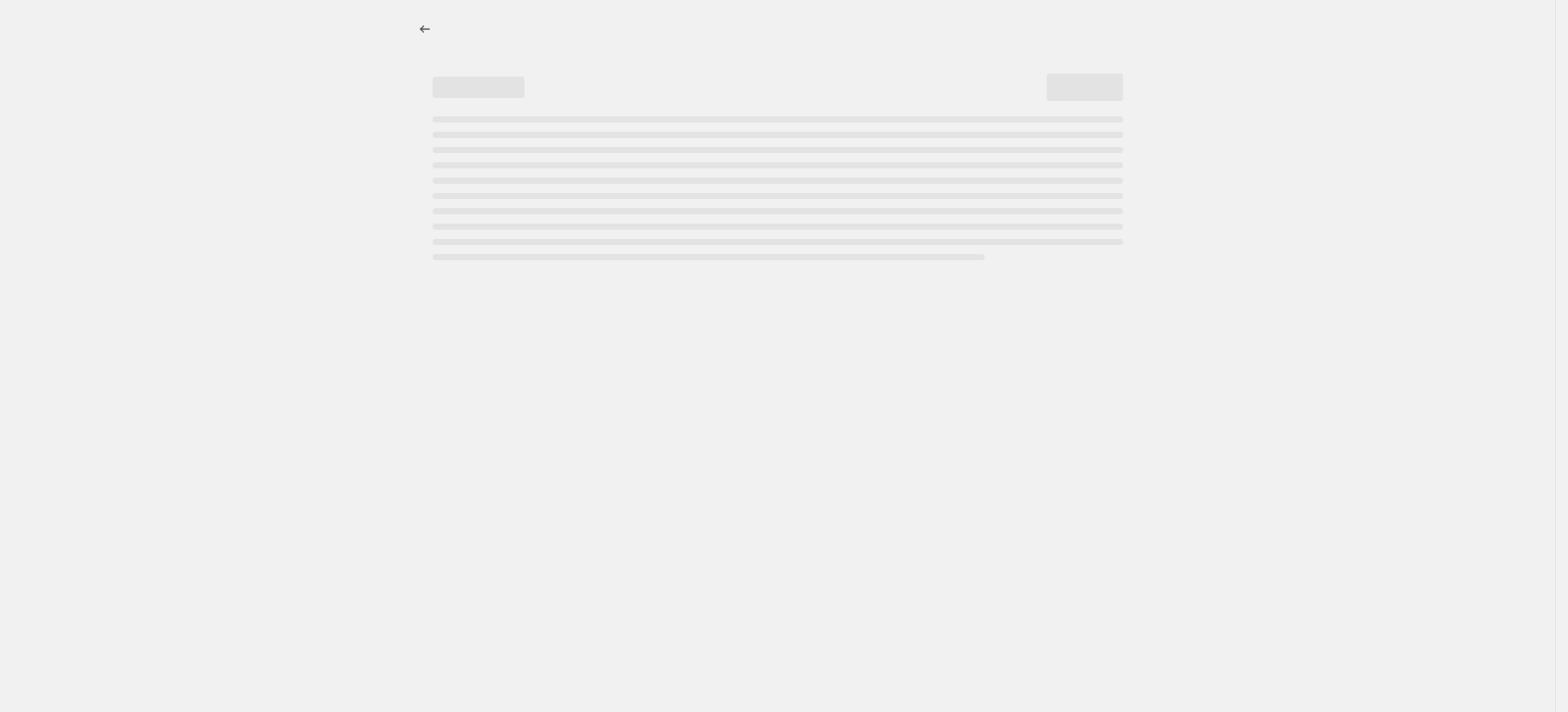 select on "percentage" 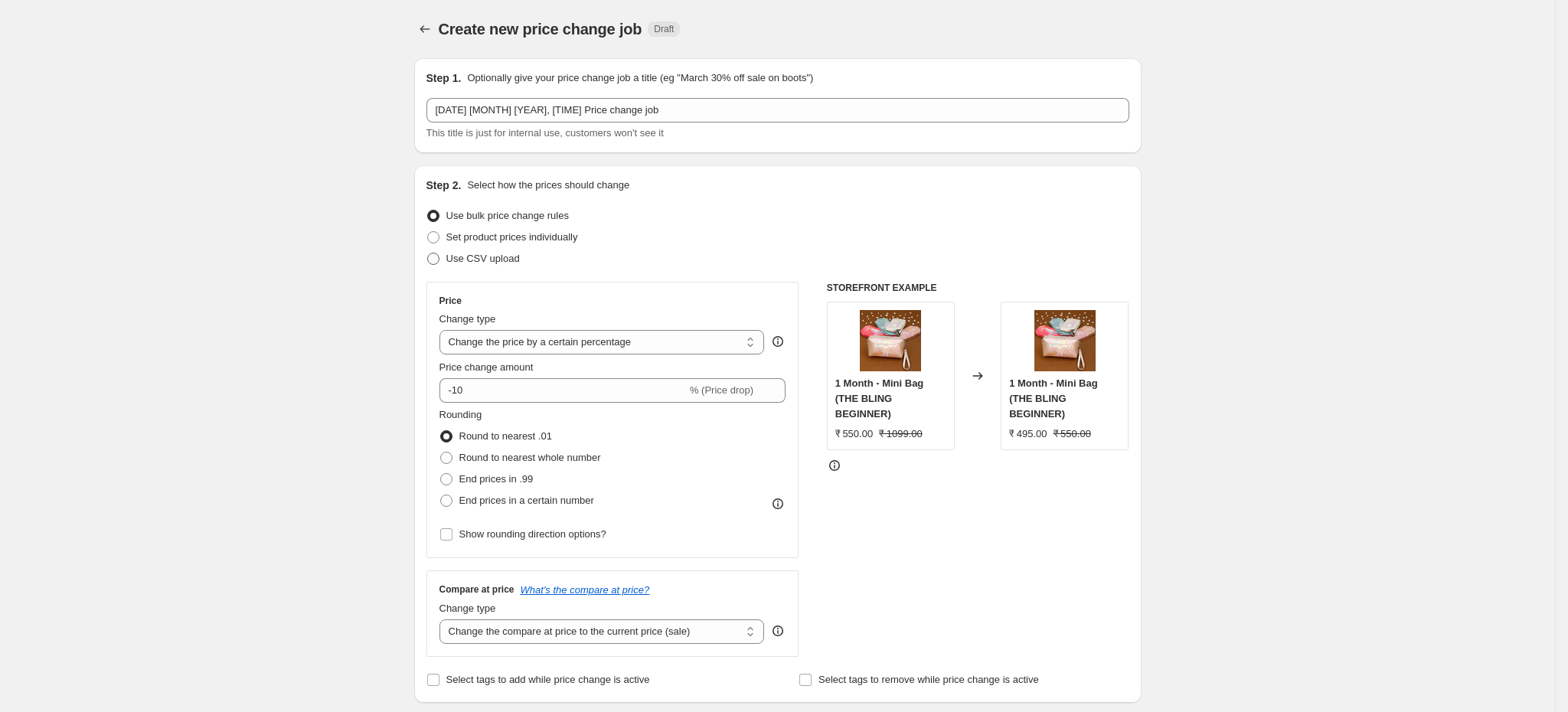 click on "Use CSV upload" at bounding box center [483, 258] 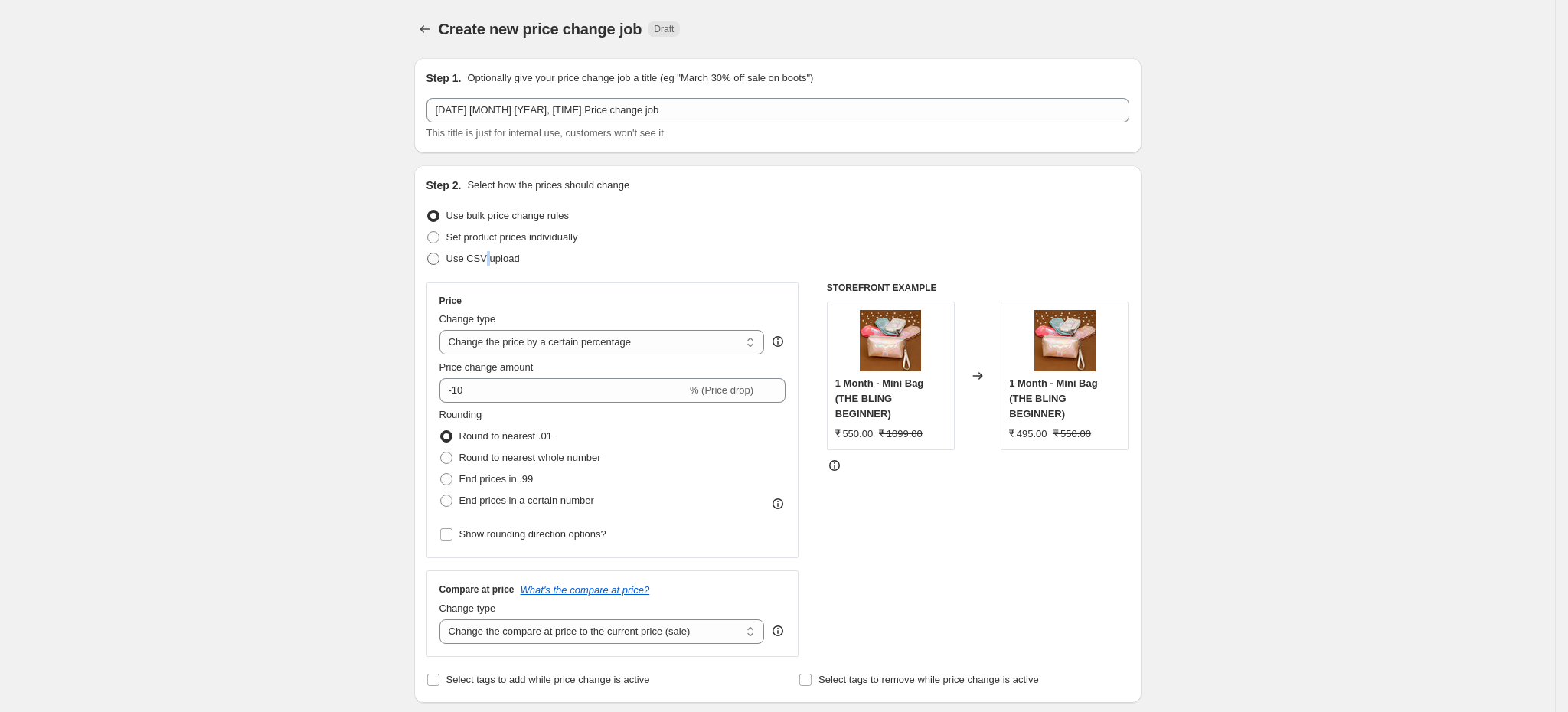 click on "Use CSV upload" at bounding box center (473, 259) 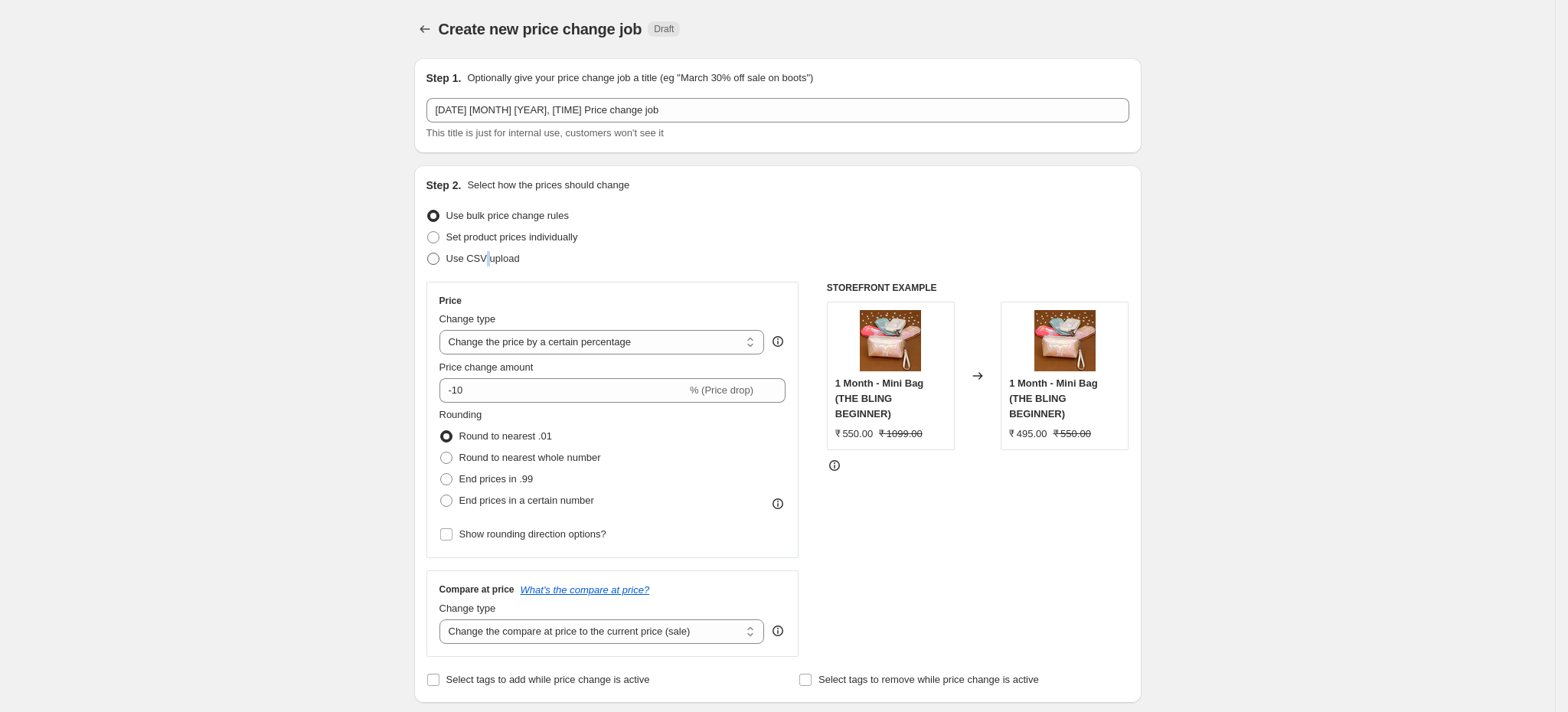 radio on "true" 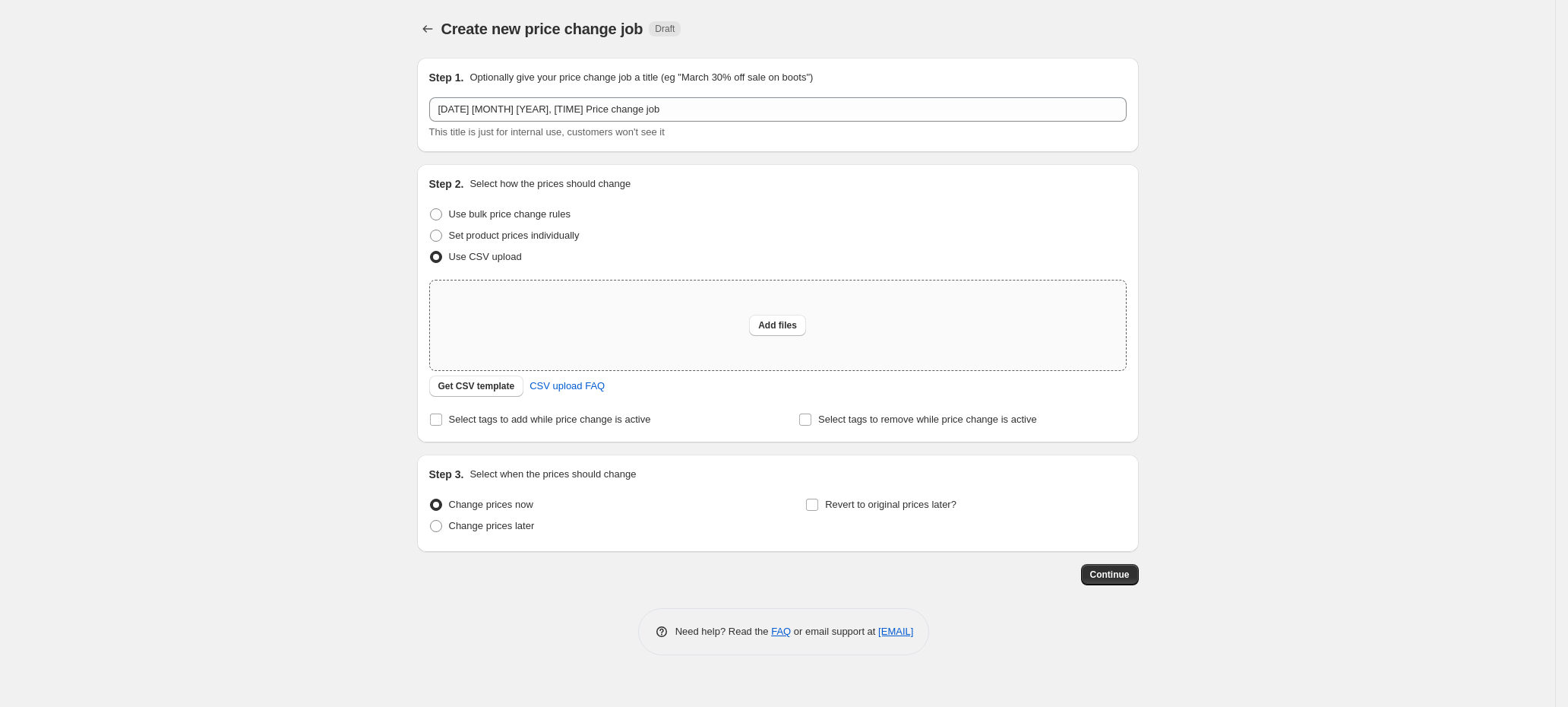 click on "Add files" at bounding box center [778, 325] 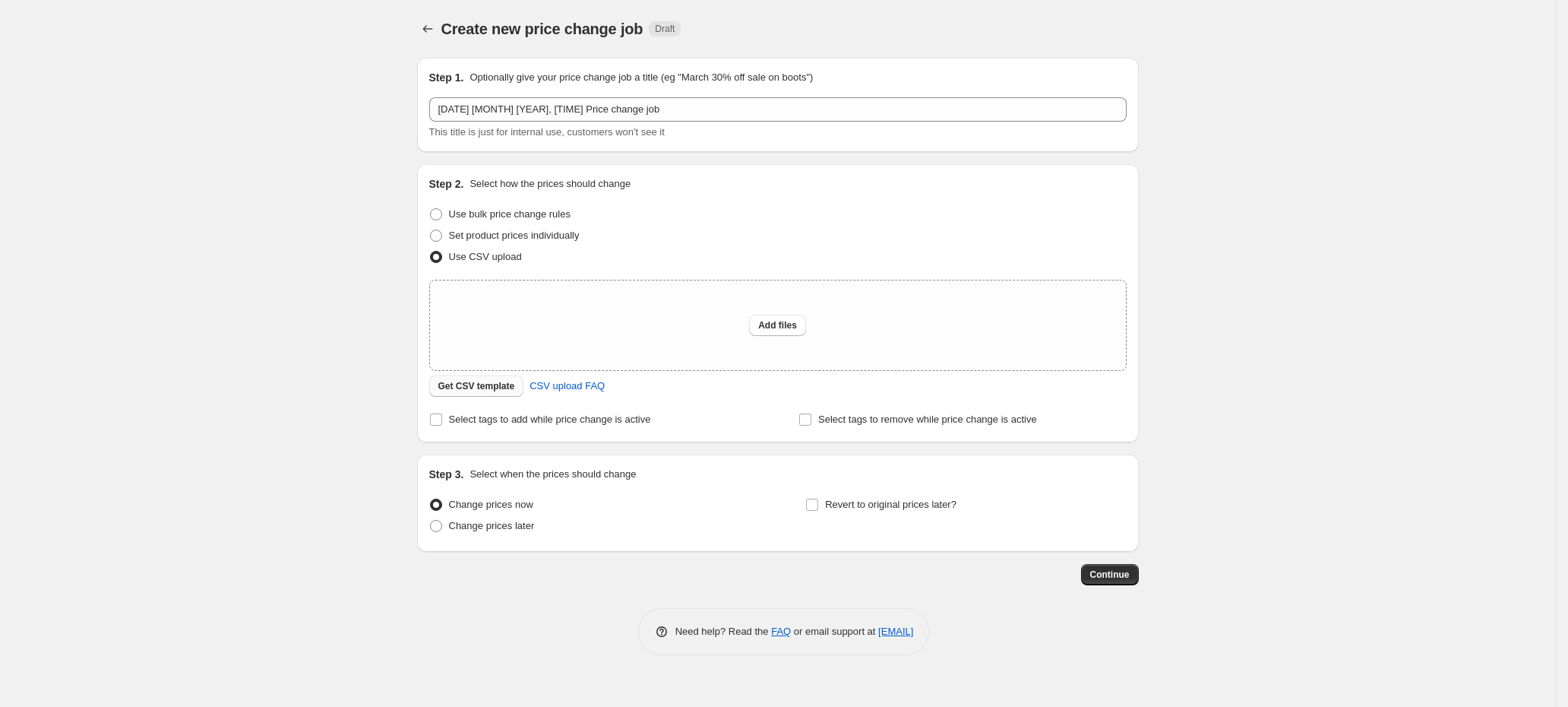 click on "Get CSV template" at bounding box center [476, 386] 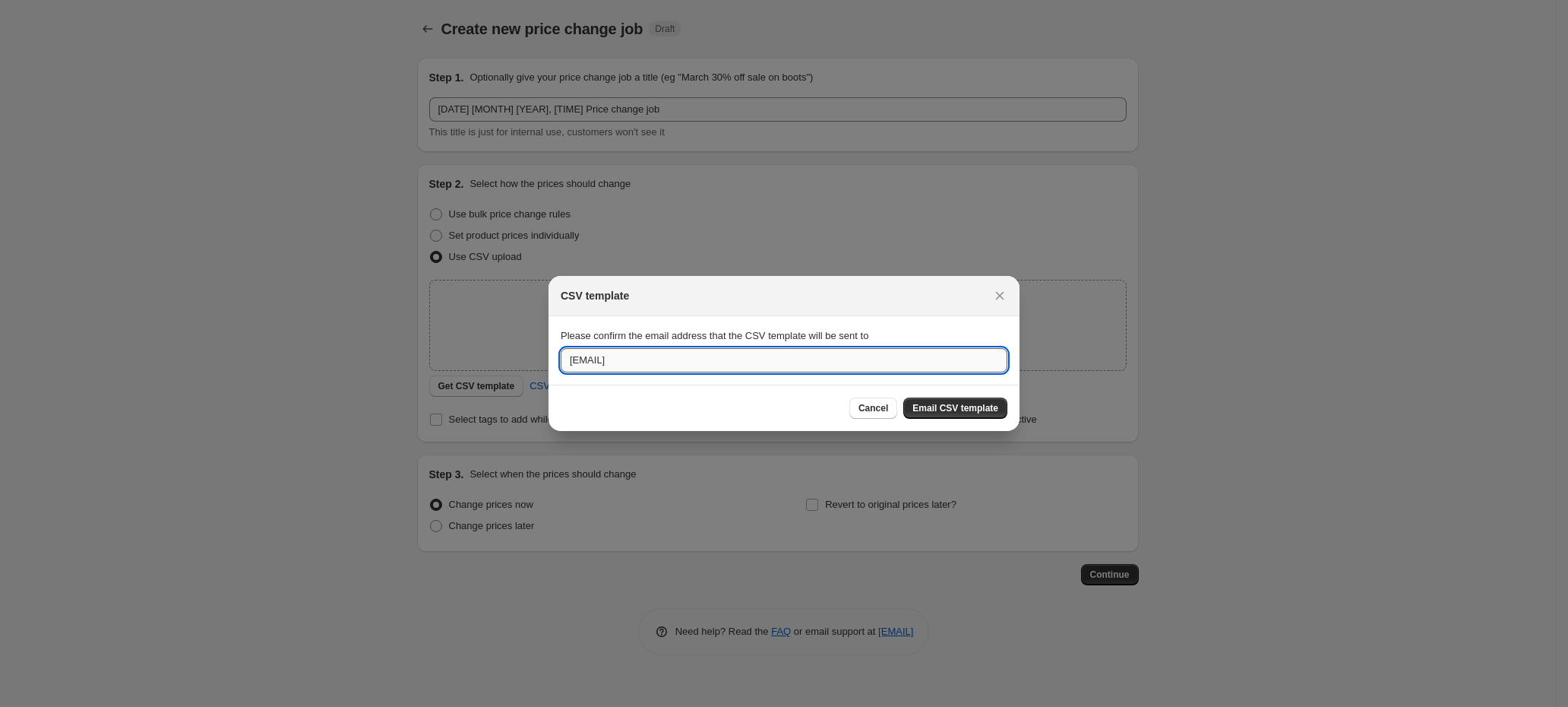 click on "[EMAIL]" at bounding box center [784, 360] 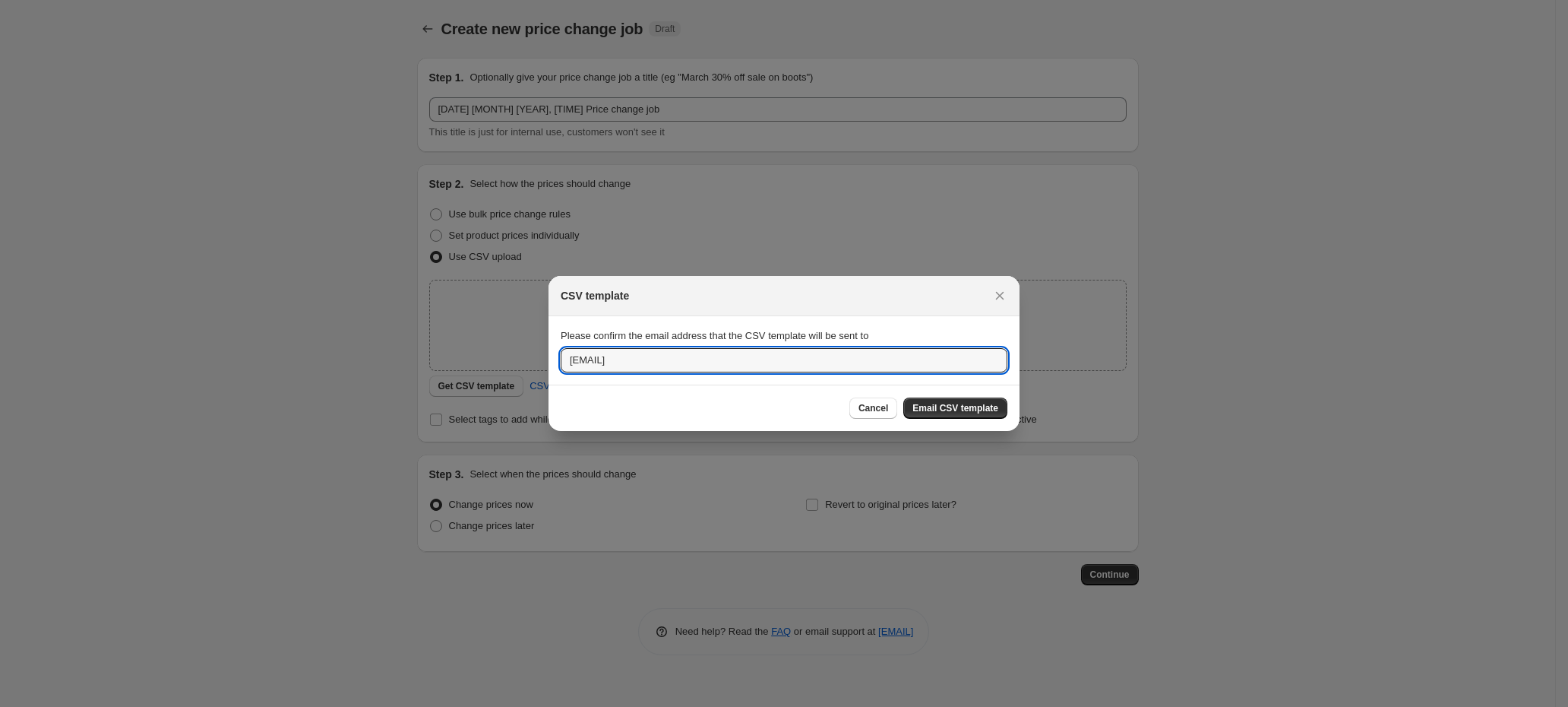 type on "[EMAIL]" 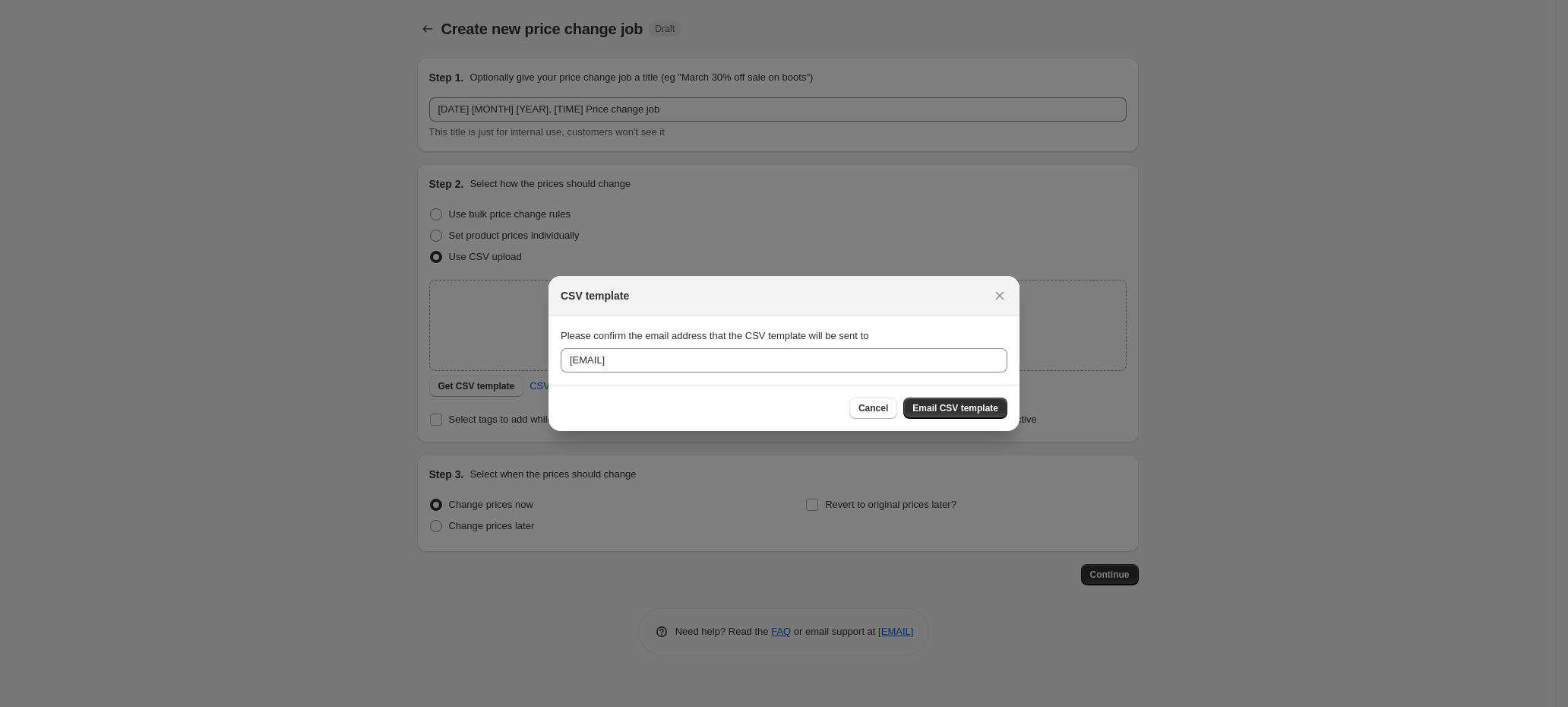 click on "Cancel Email CSV template" at bounding box center (784, 408) 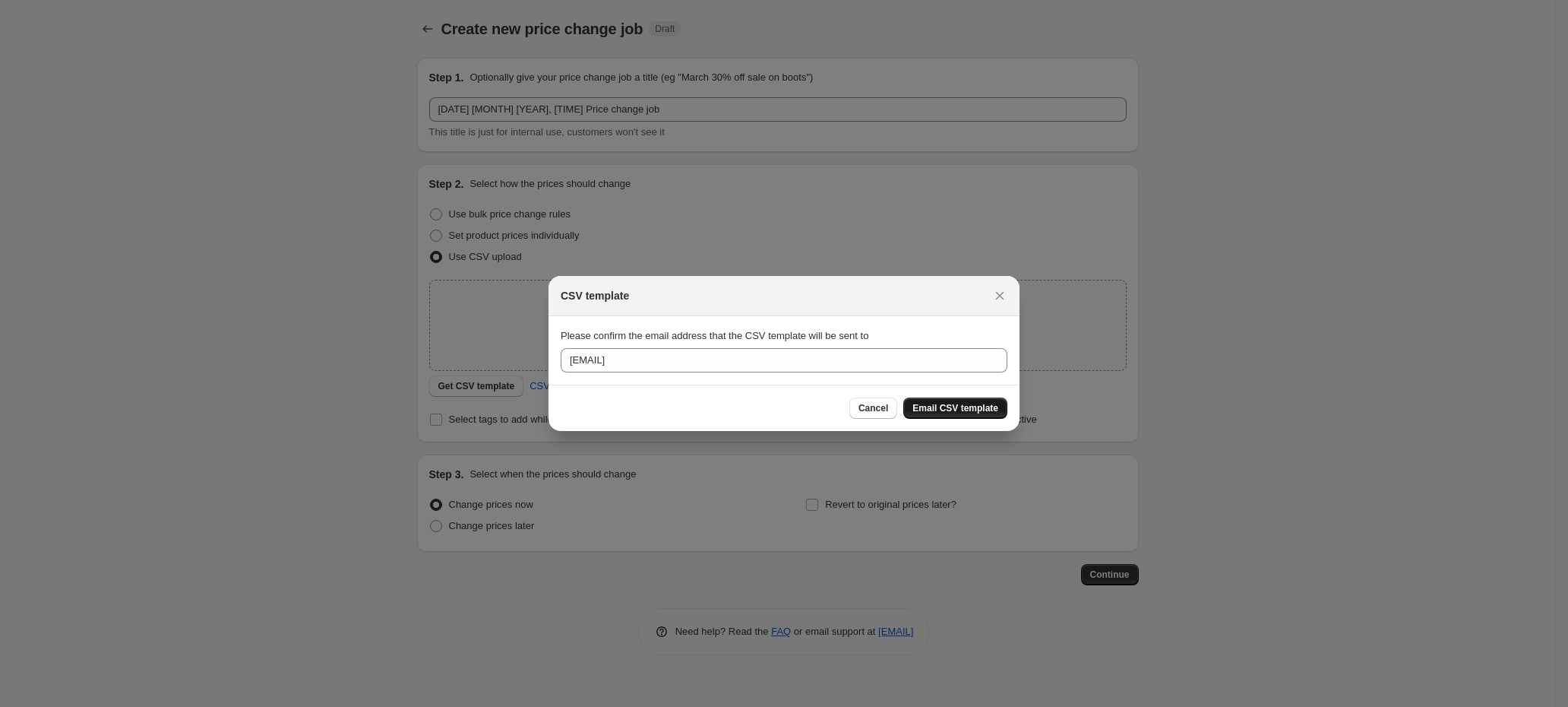 click on "Email CSV template" at bounding box center (955, 408) 